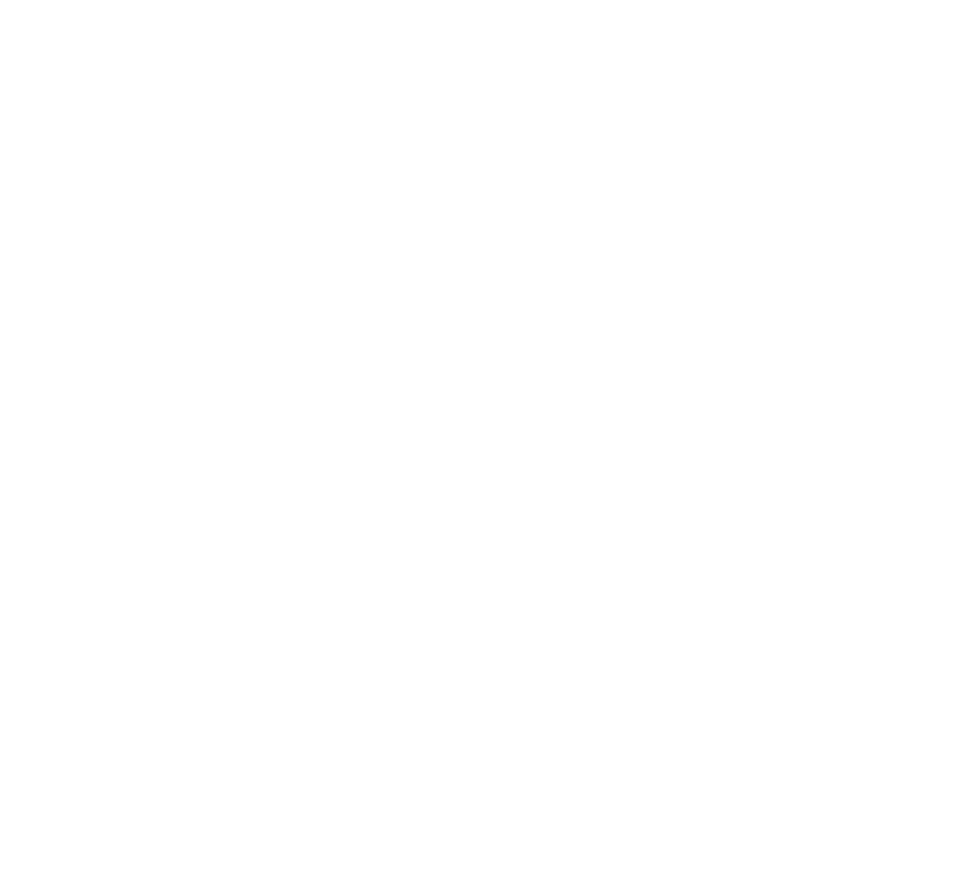 scroll, scrollTop: 0, scrollLeft: 0, axis: both 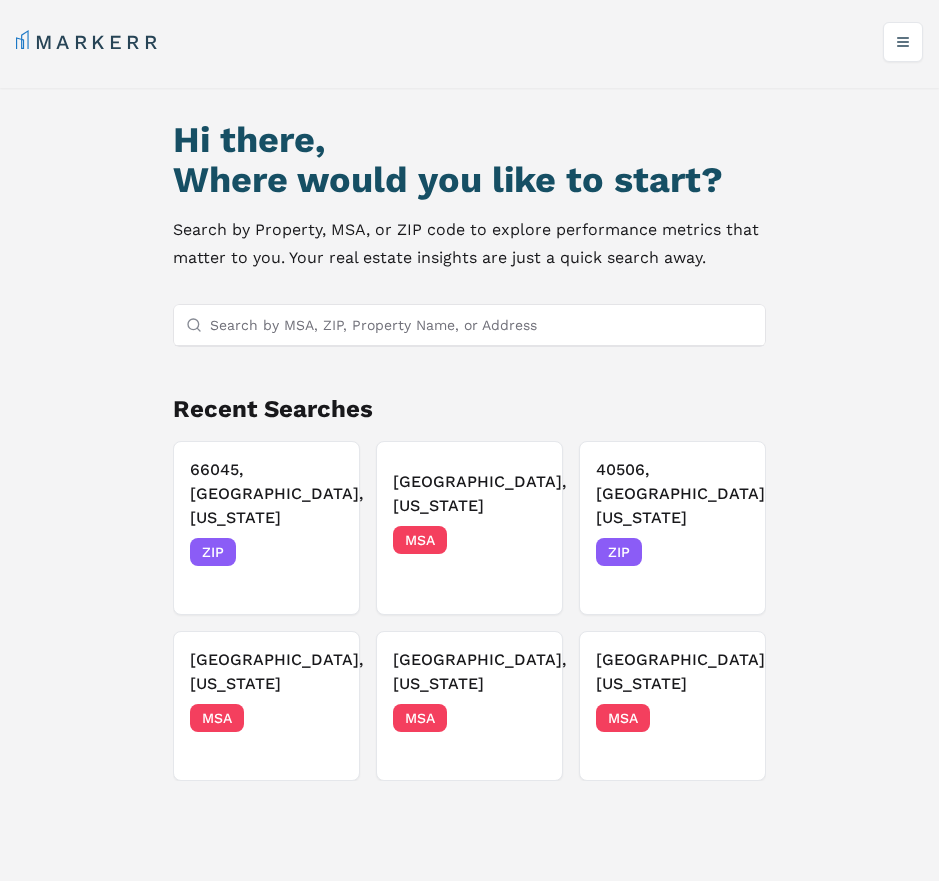 click on "Search by MSA, ZIP, Property Name, or Address" at bounding box center (481, 325) 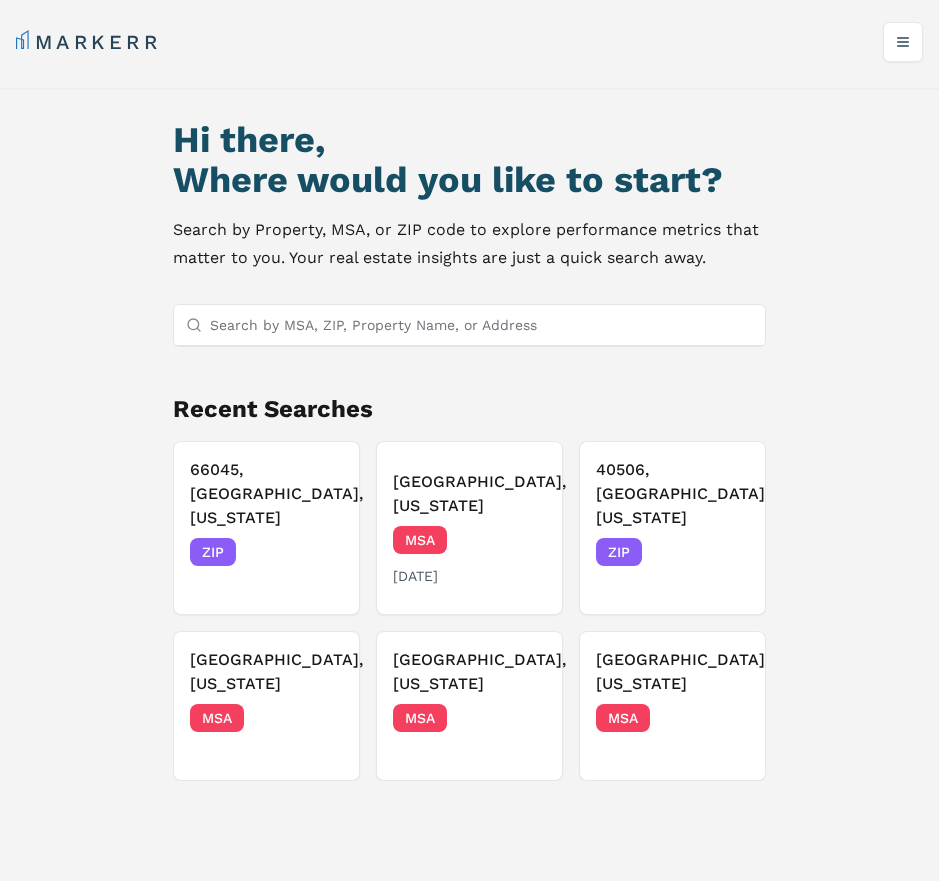 click on "MSA 07/28/2025" at bounding box center [469, 556] 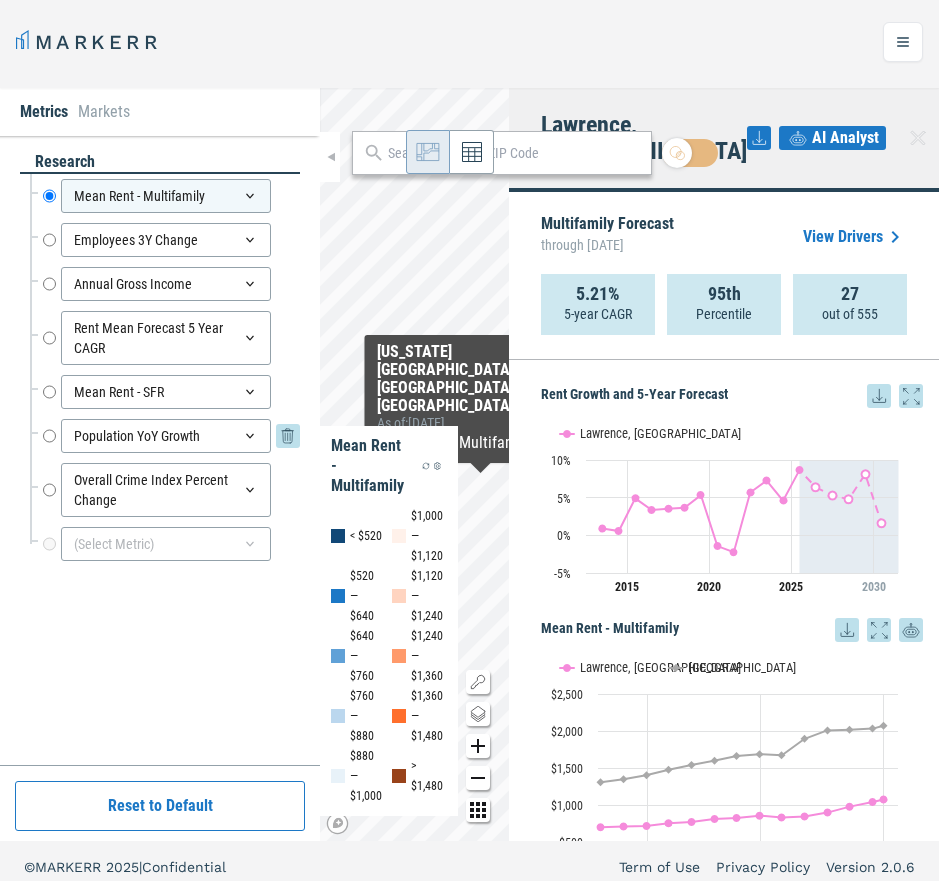 click on "Population YoY Growth" at bounding box center (49, 436) 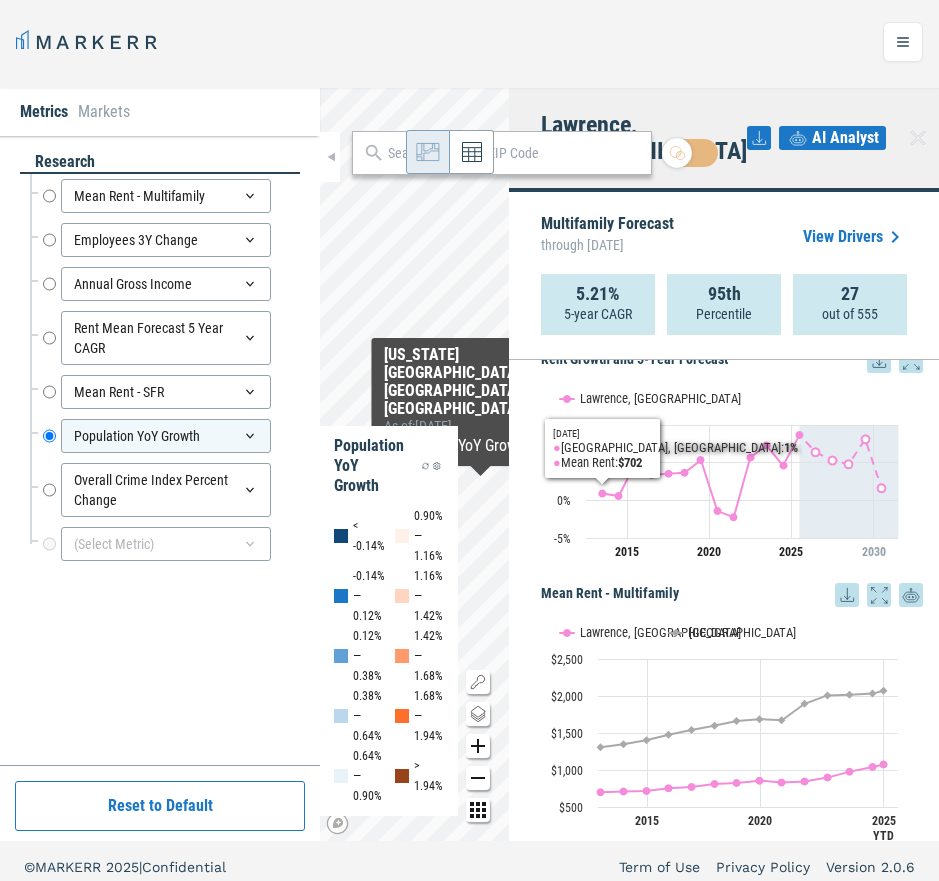 scroll, scrollTop: 0, scrollLeft: 0, axis: both 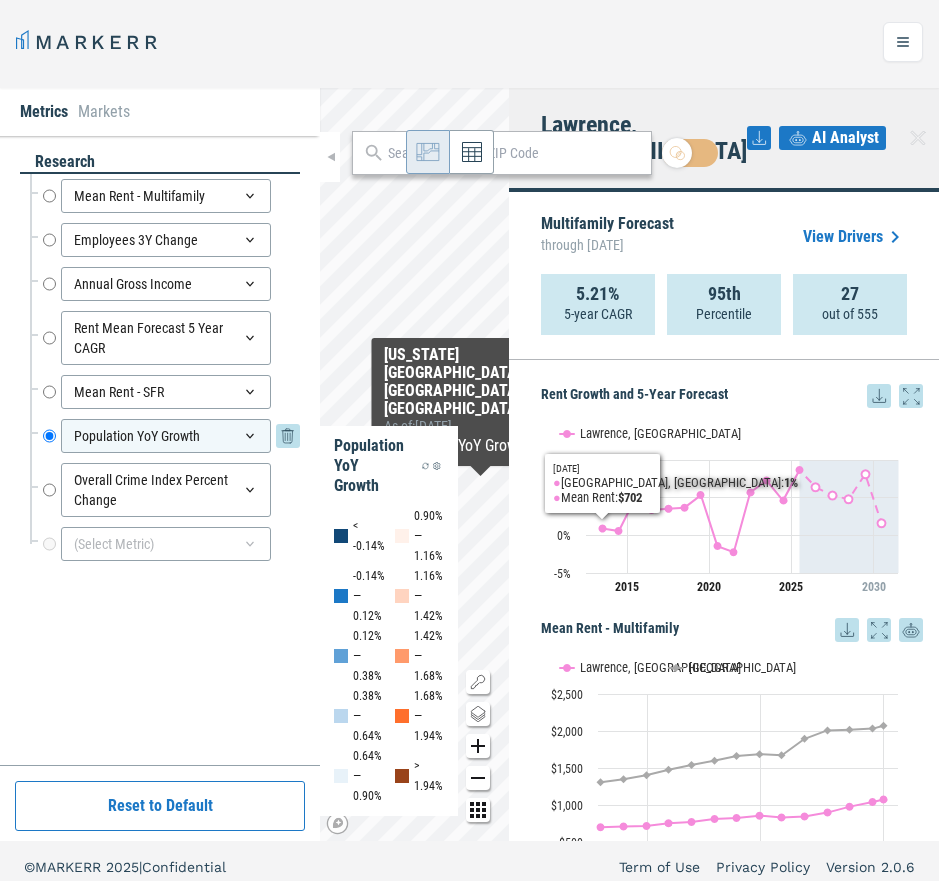 click on "Population YoY Growth" at bounding box center [166, 436] 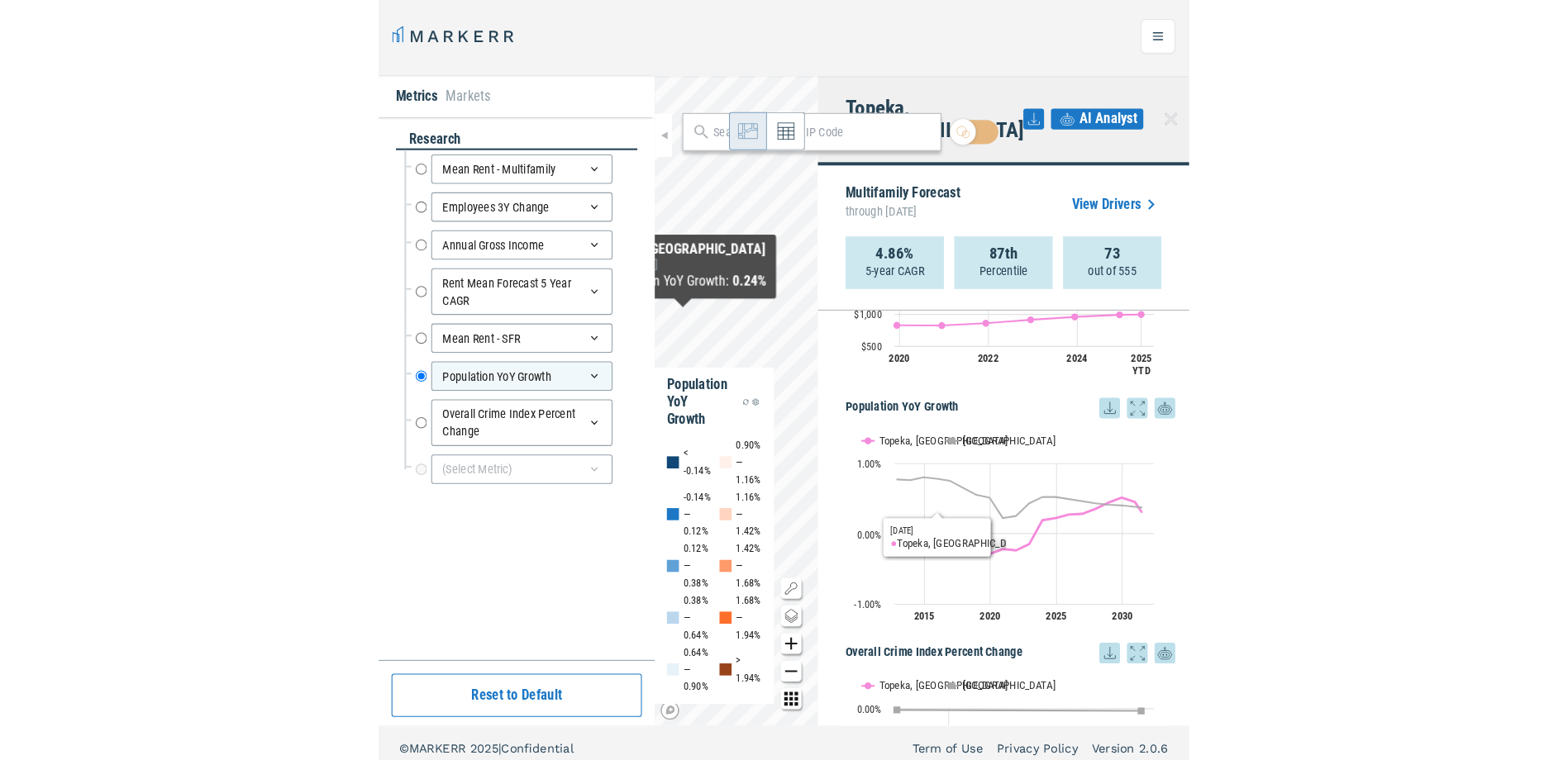 scroll, scrollTop: 1288, scrollLeft: 0, axis: vertical 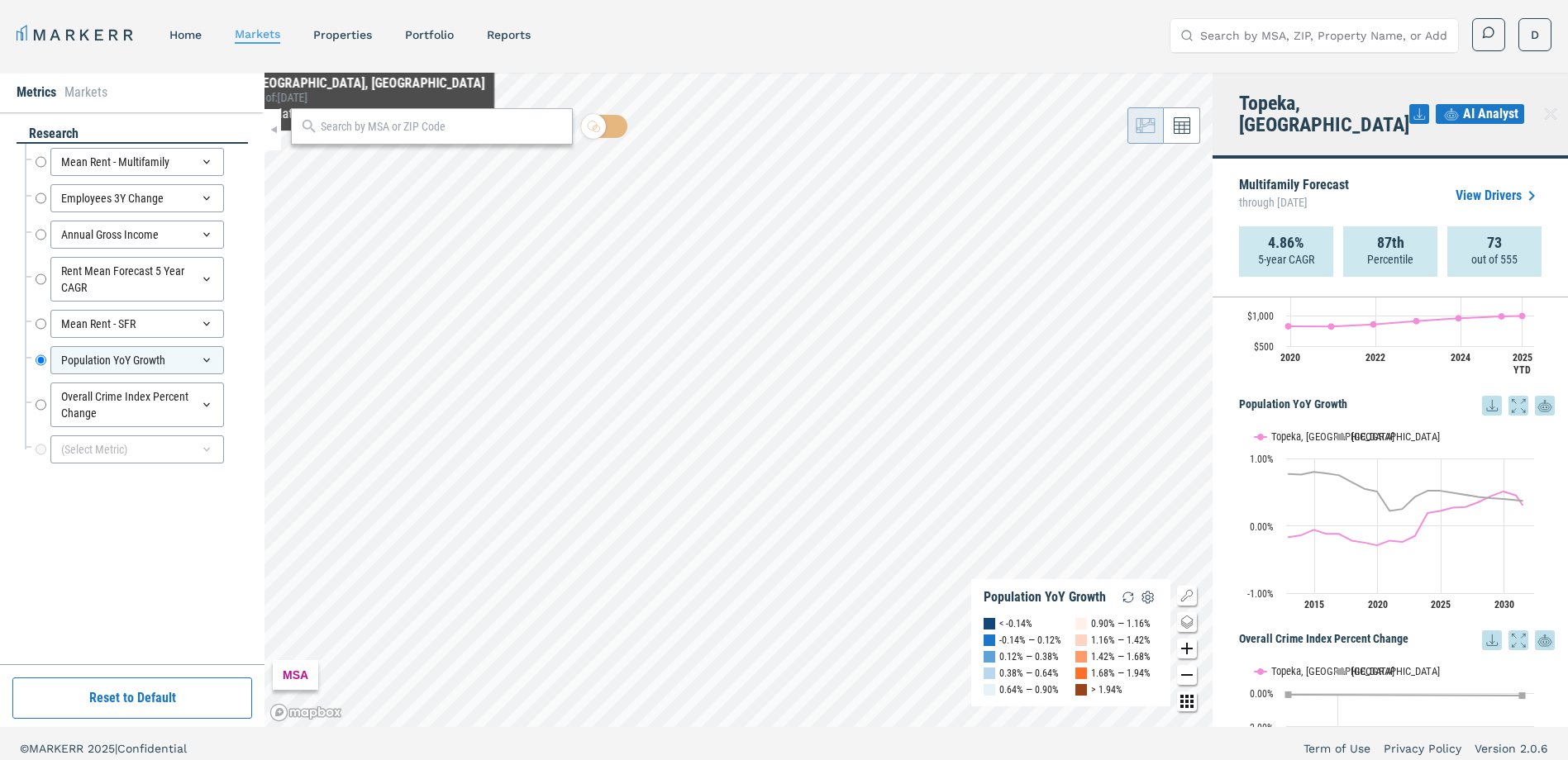 click at bounding box center [431, 126] 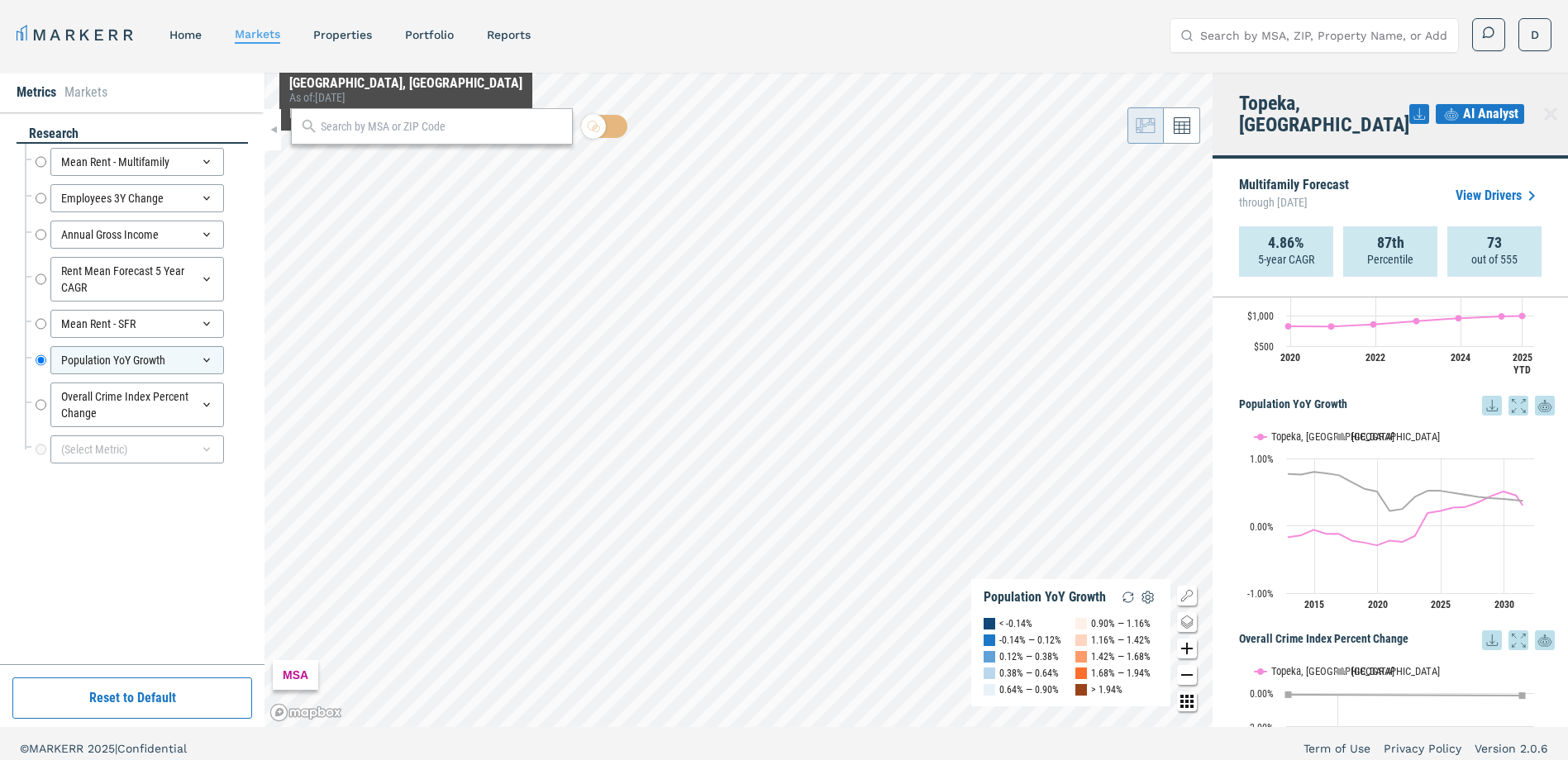 click at bounding box center [442, 126] 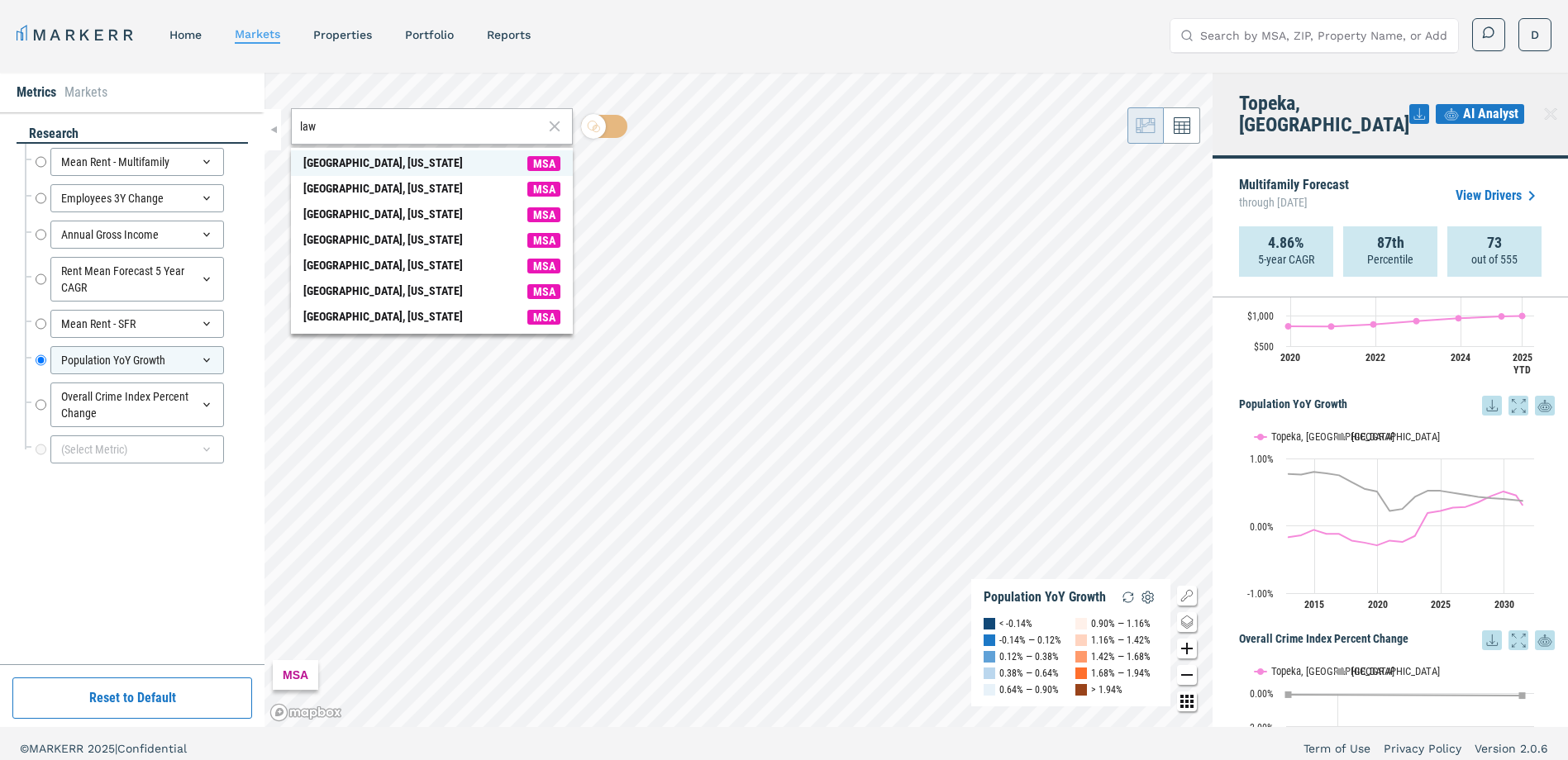 type on "law" 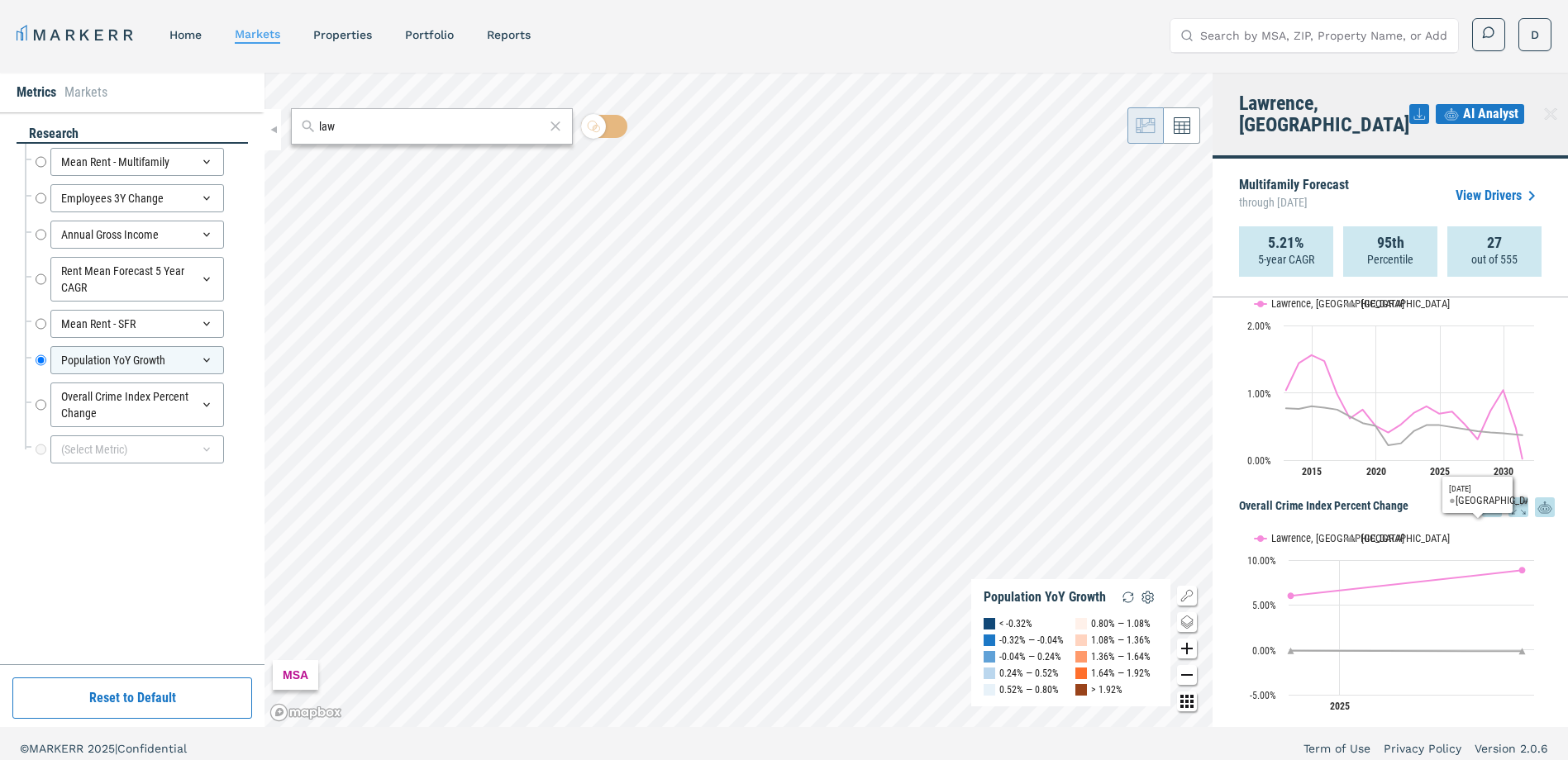 scroll, scrollTop: 1338, scrollLeft: 0, axis: vertical 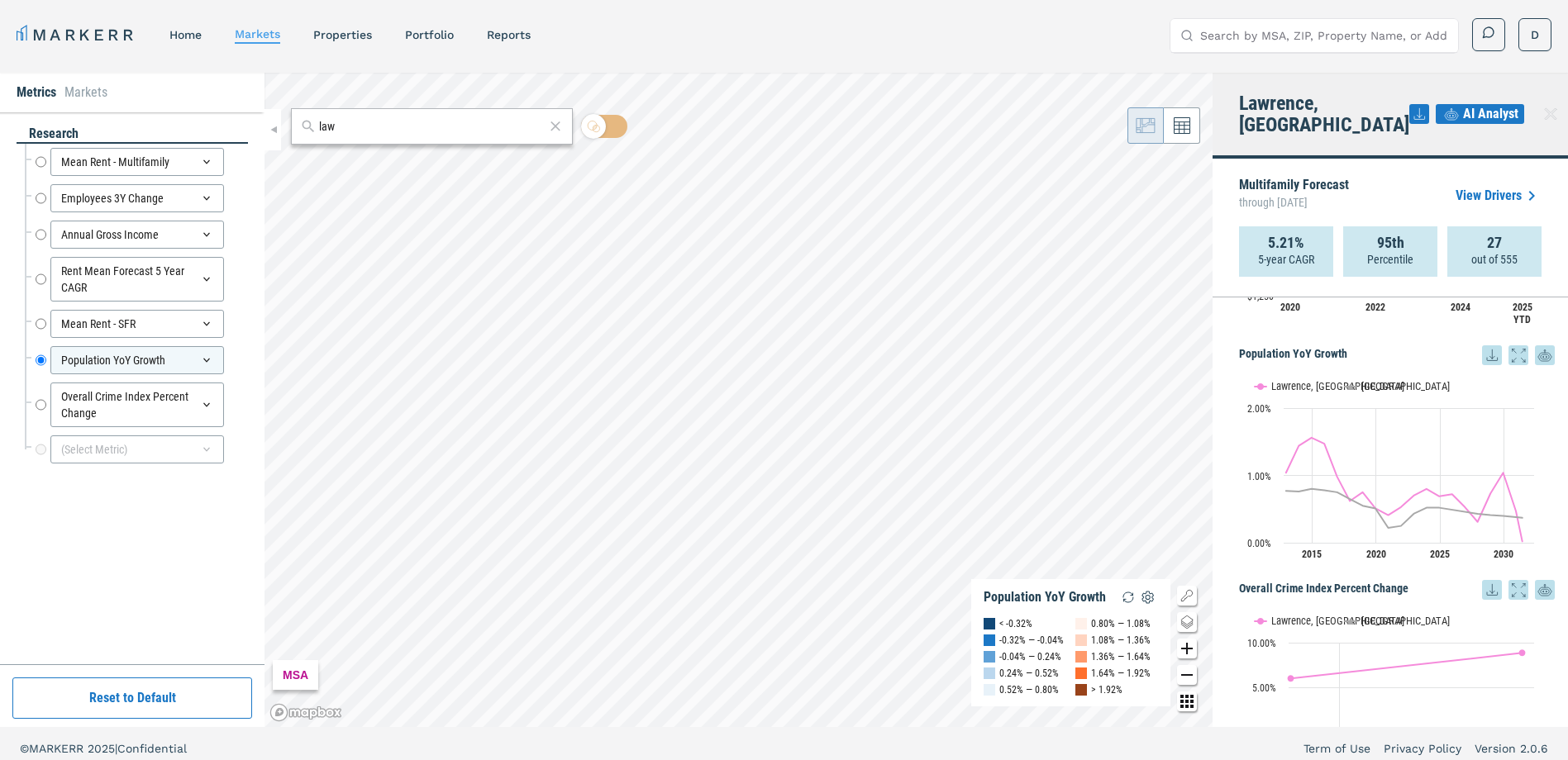 click 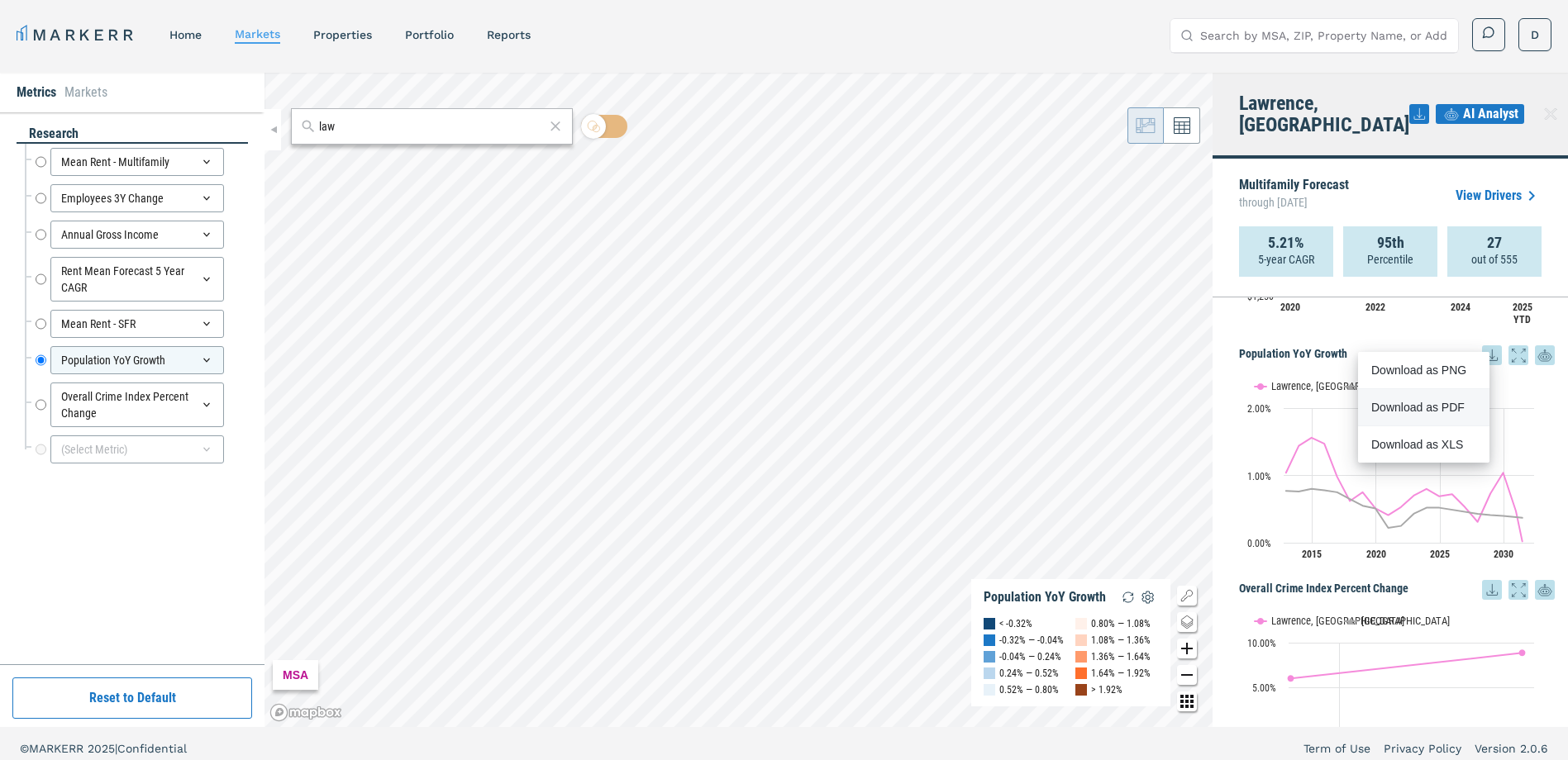 click on "Download as PDF" at bounding box center (1418, 407) 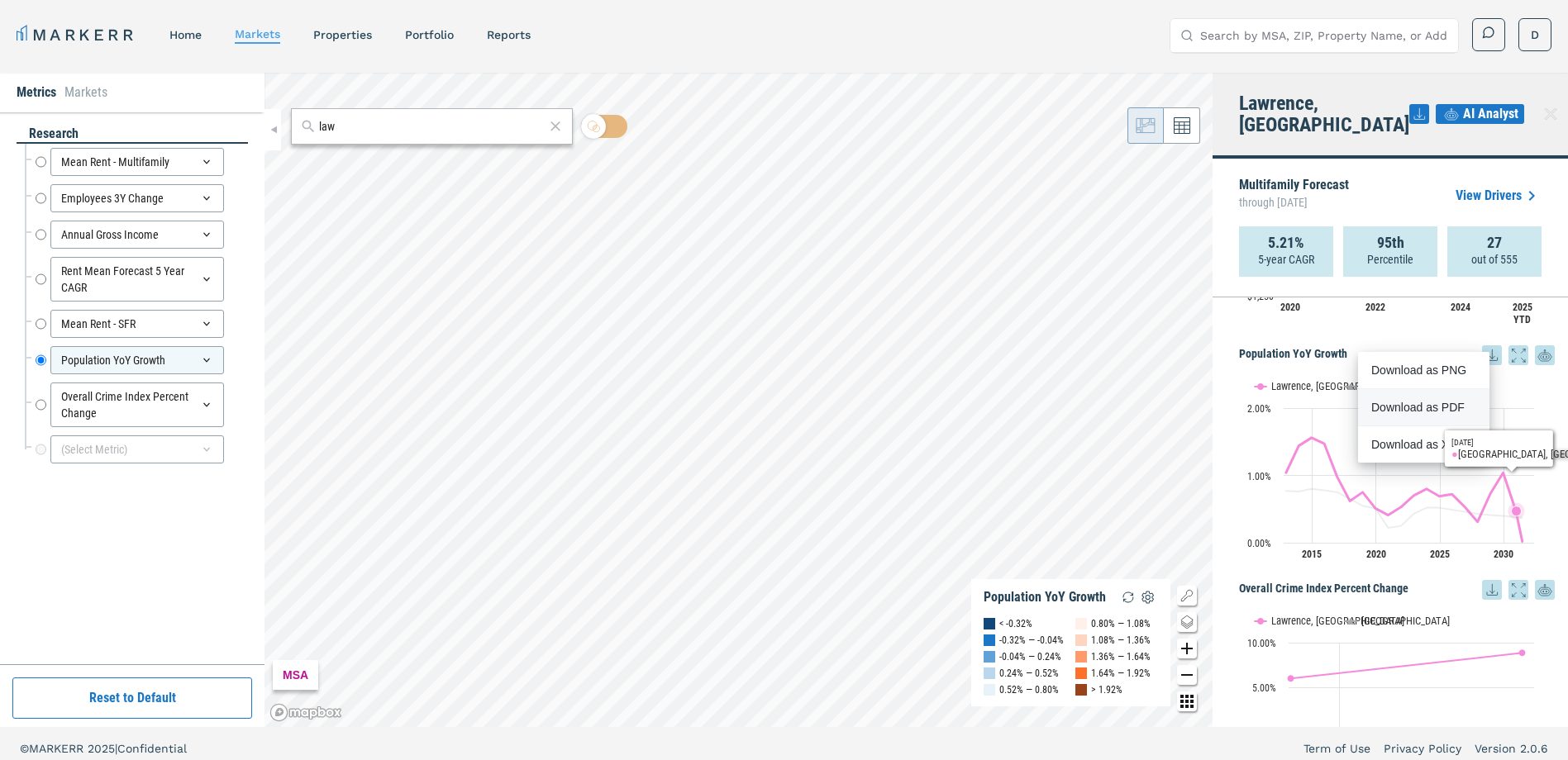 click 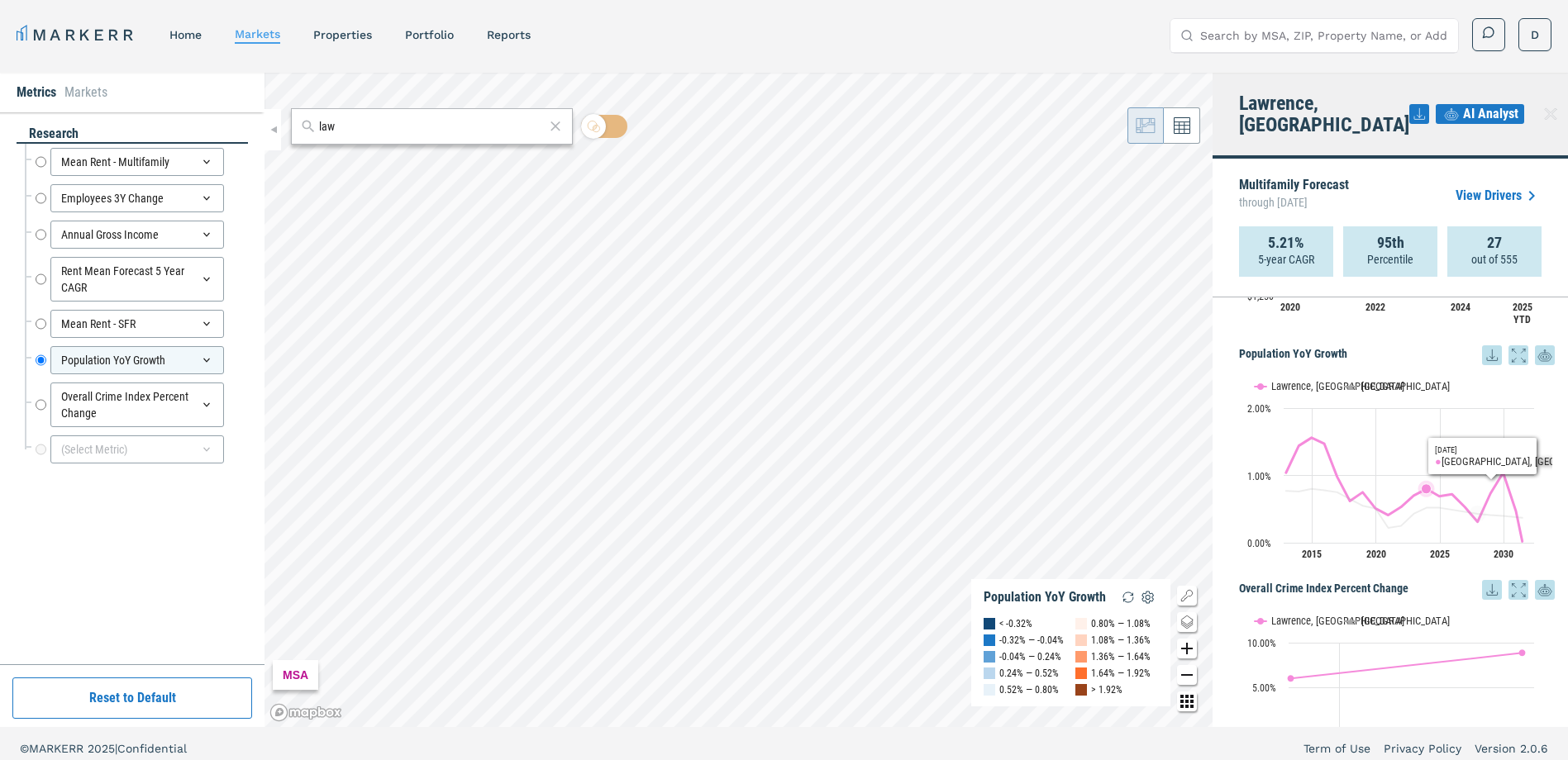 click 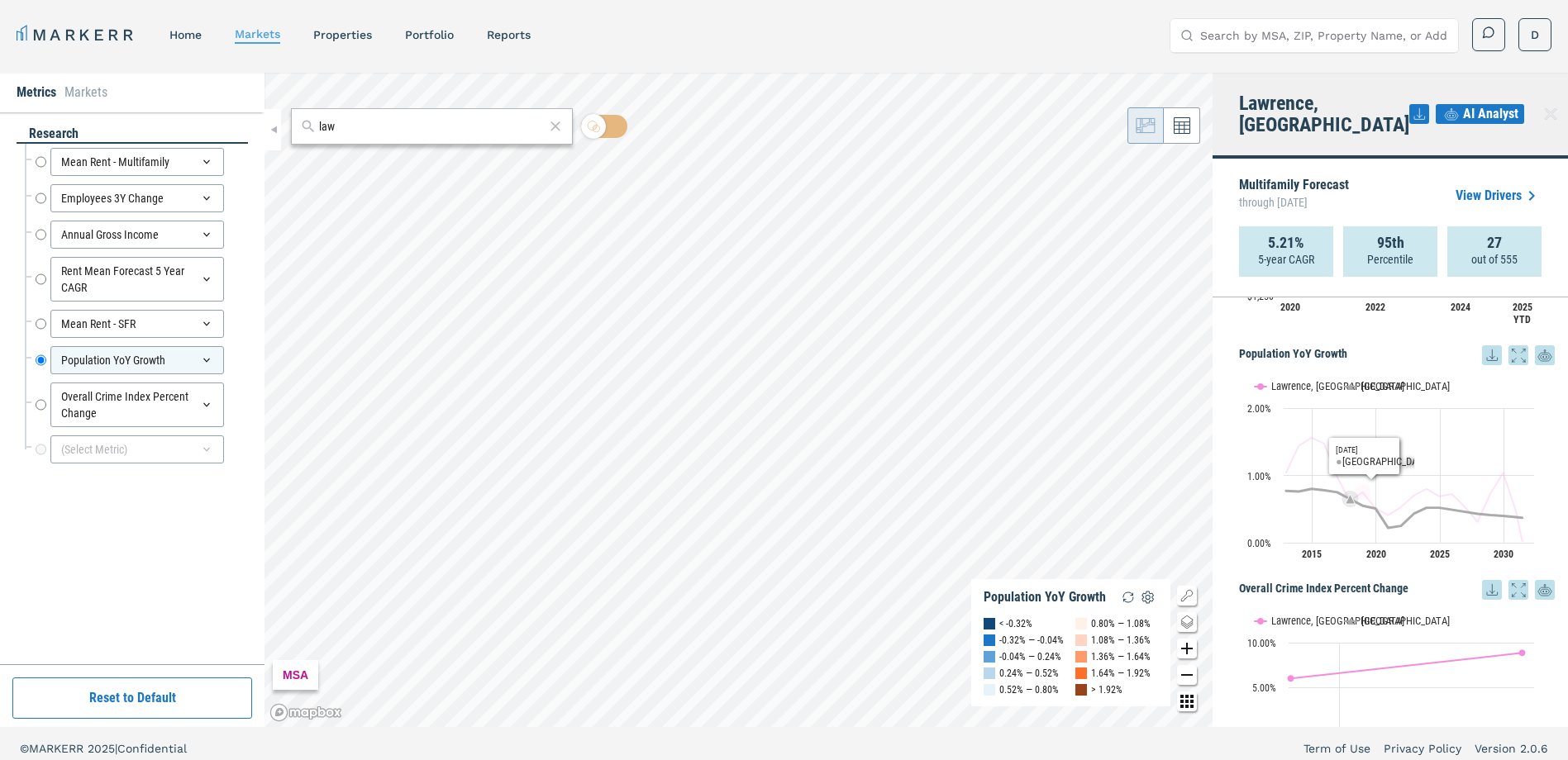 click 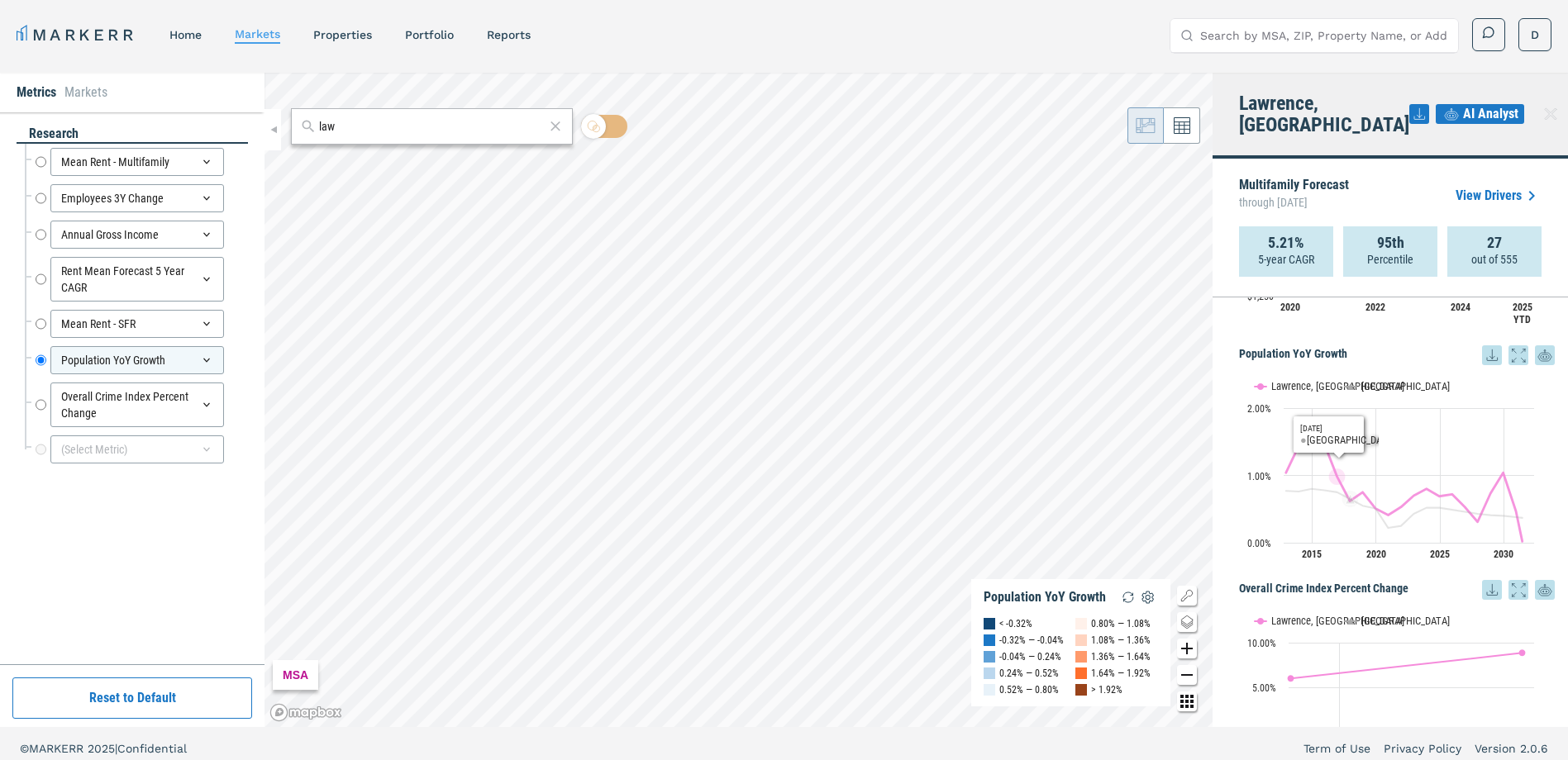 click 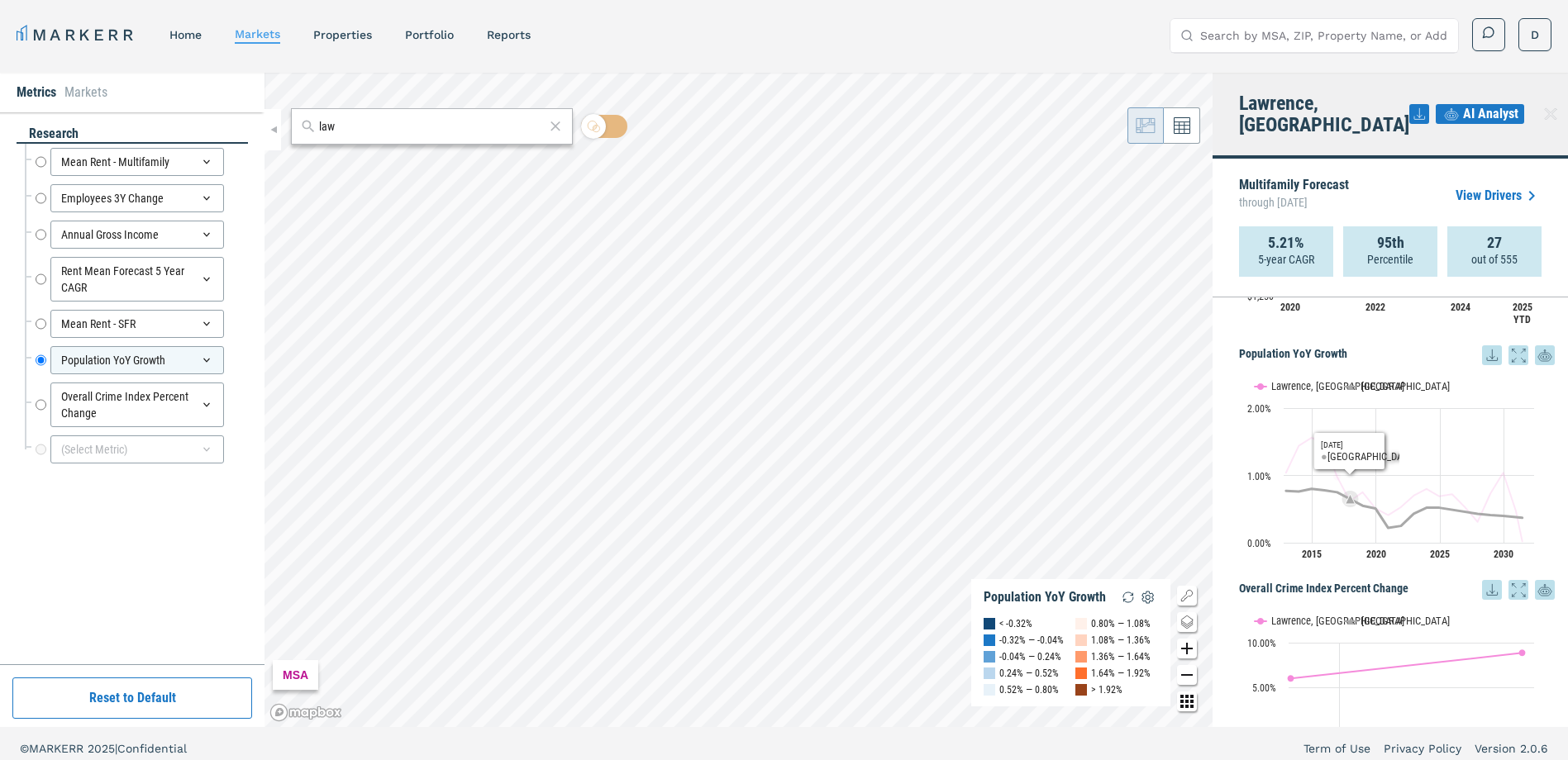 click 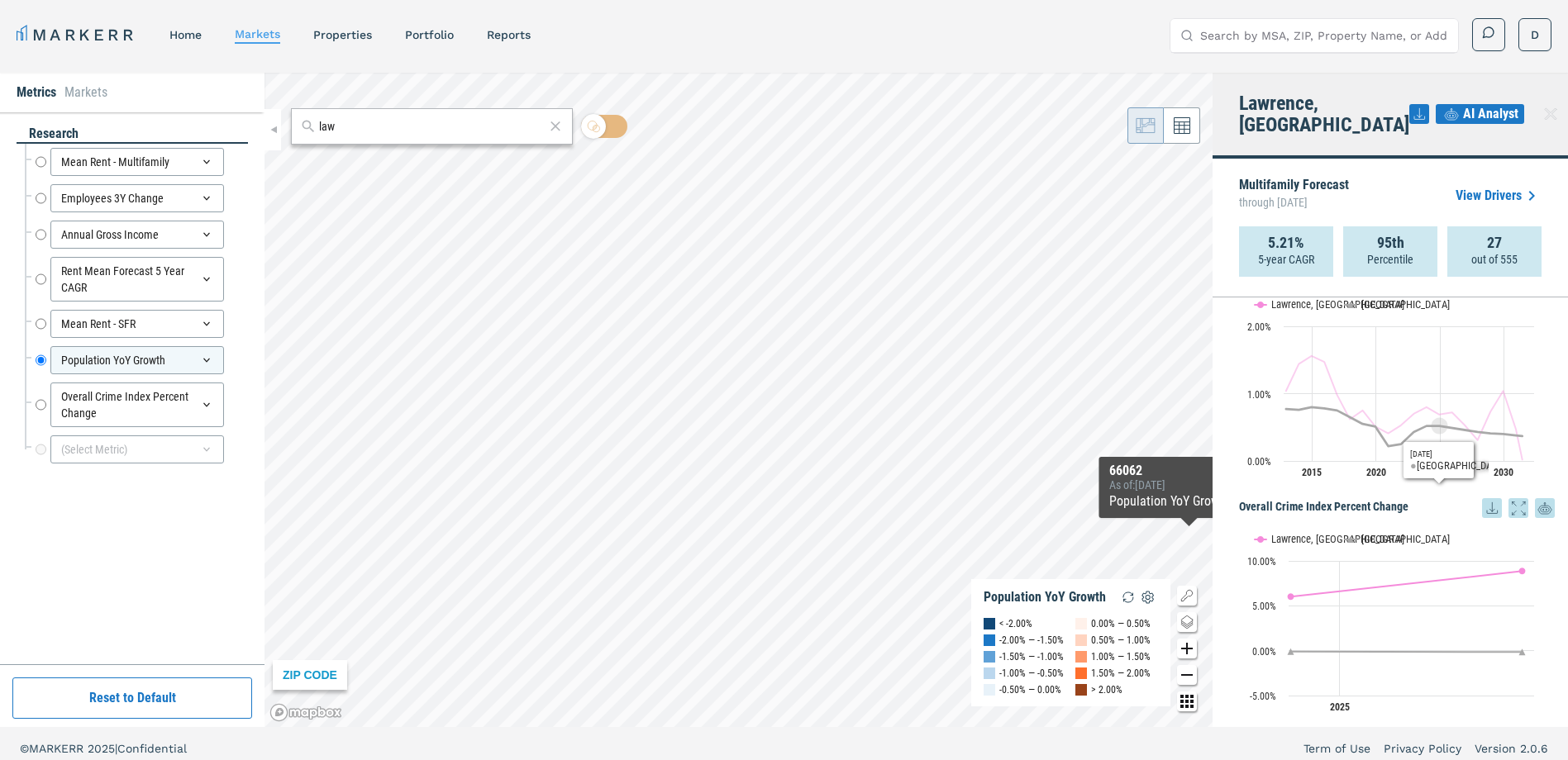 scroll, scrollTop: 1421, scrollLeft: 0, axis: vertical 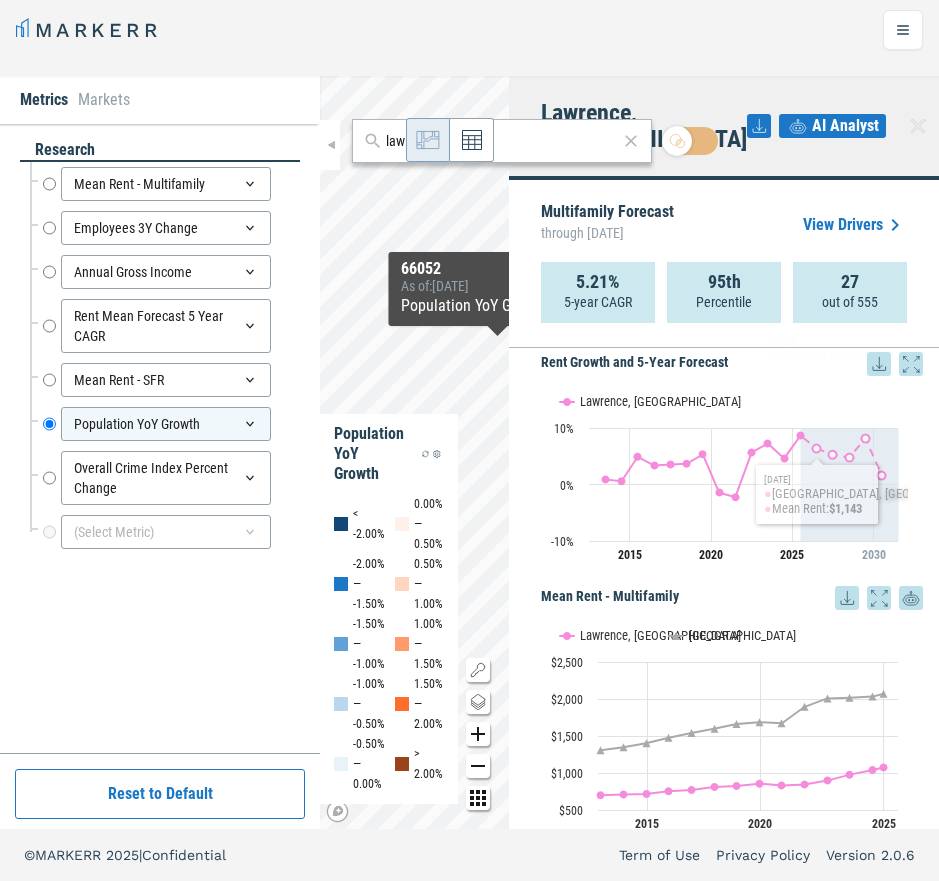 click 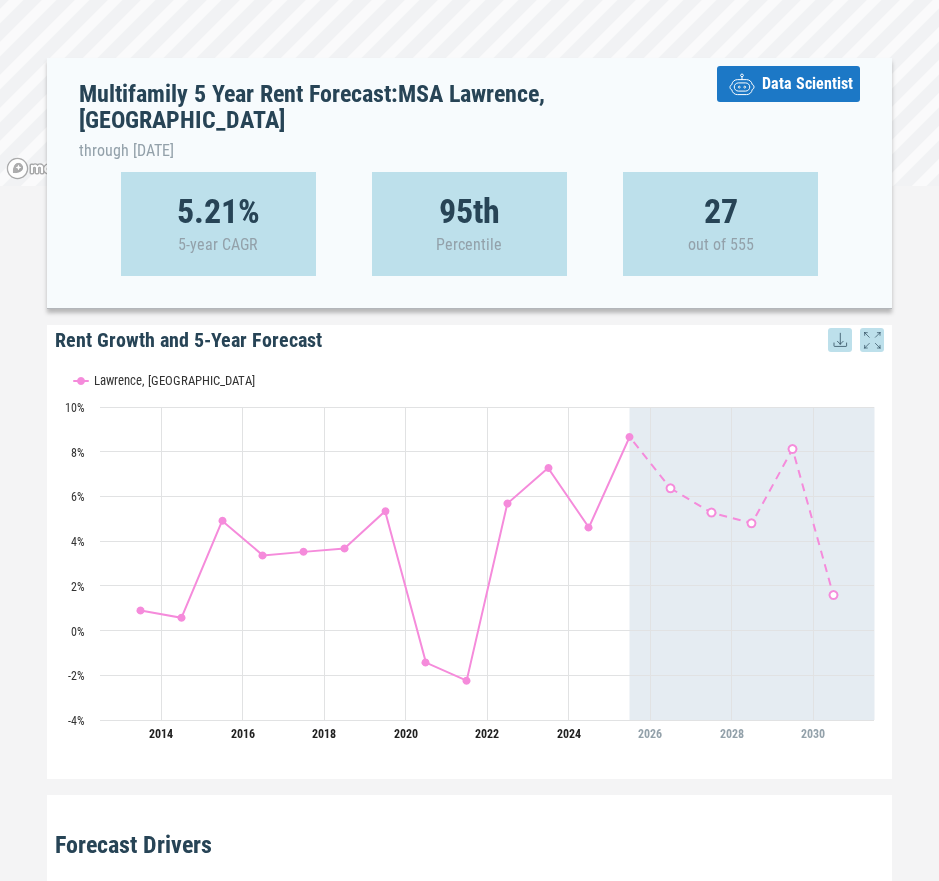 scroll, scrollTop: 228, scrollLeft: 0, axis: vertical 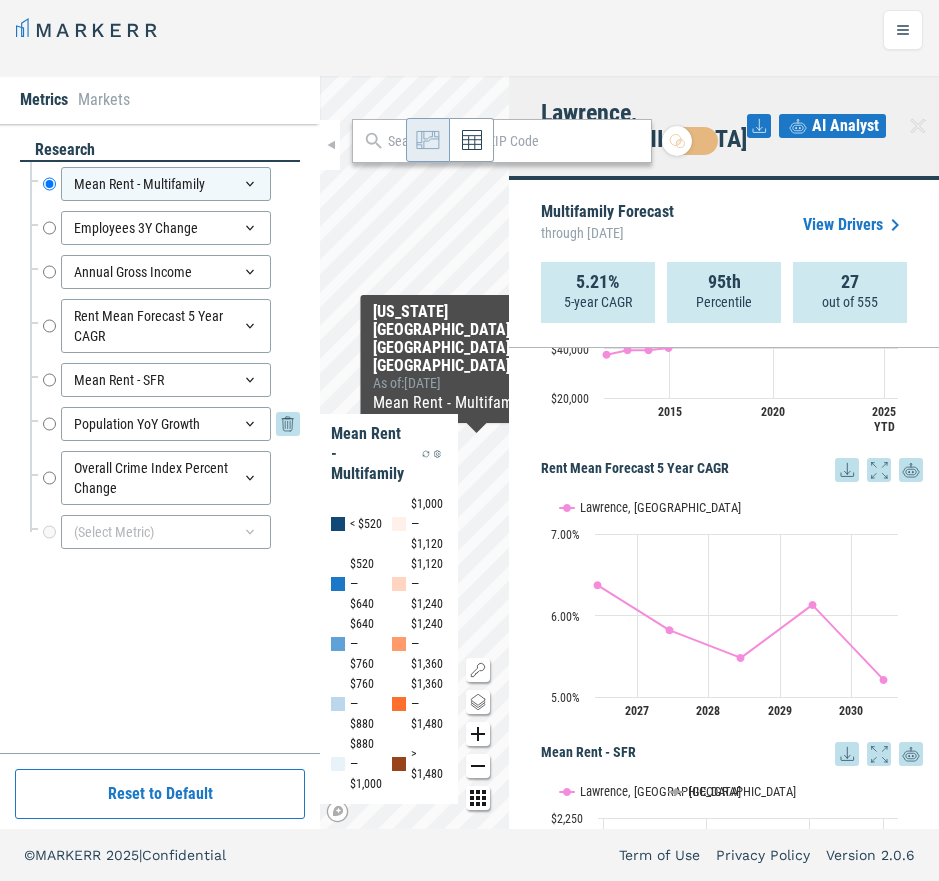 click on "Population YoY Growth" at bounding box center (166, 424) 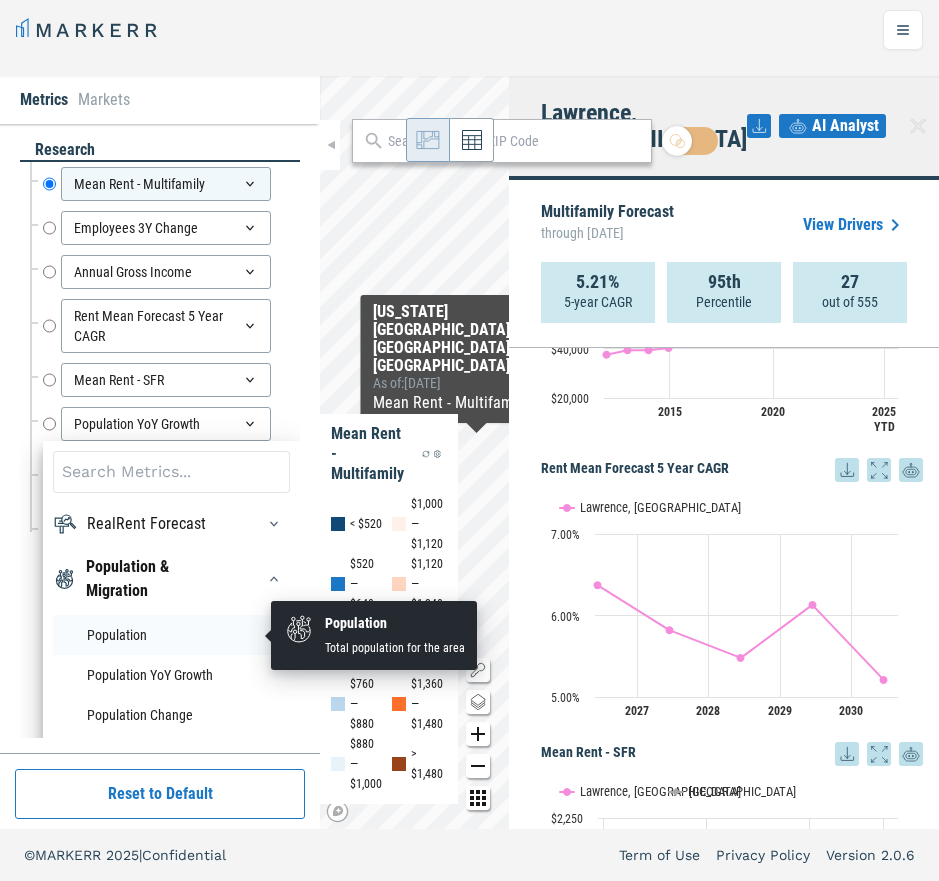 click on "Population" at bounding box center [171, 635] 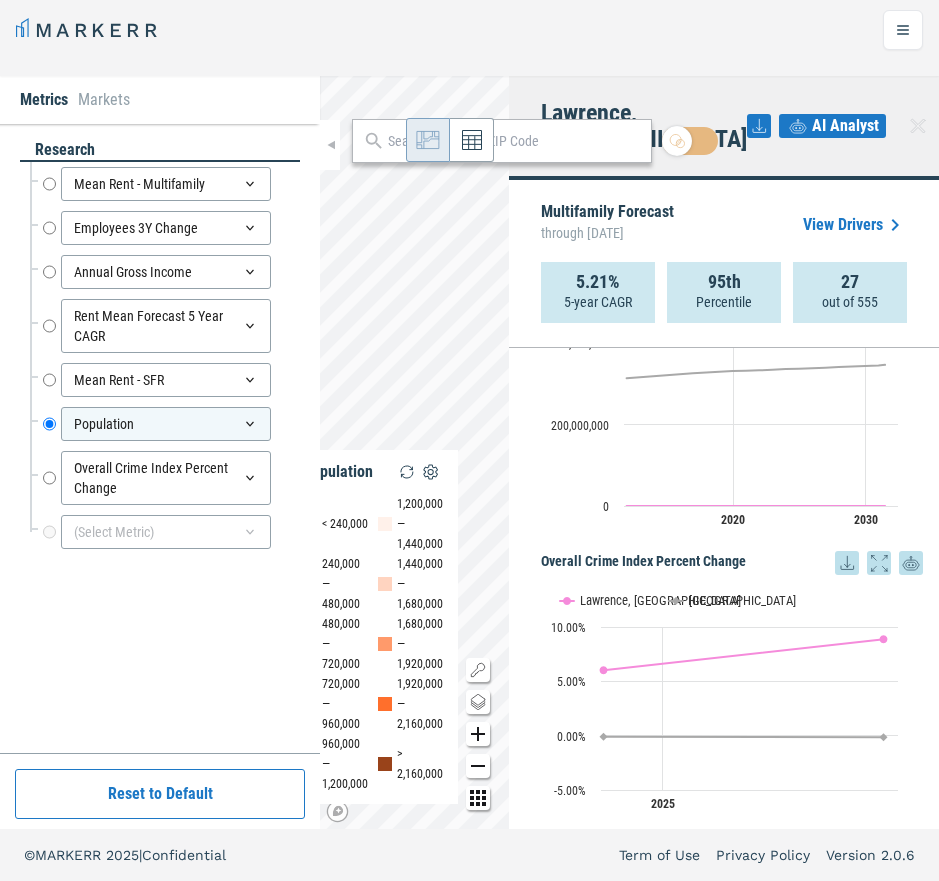 scroll, scrollTop: 1720, scrollLeft: 0, axis: vertical 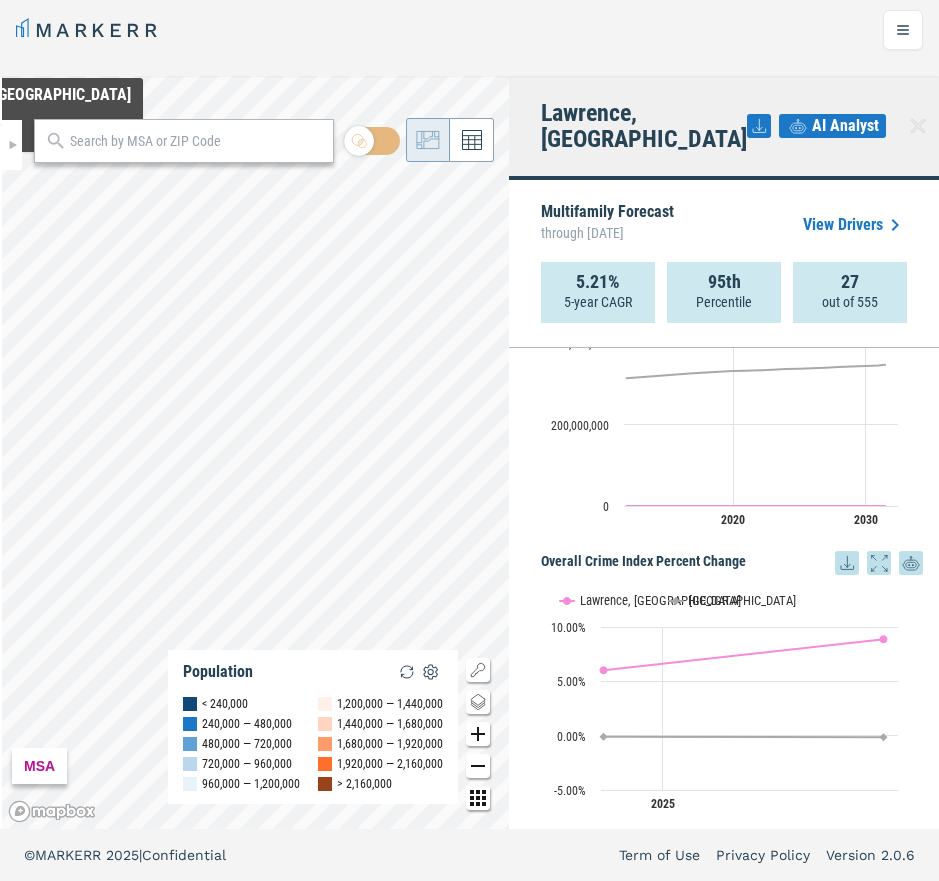 click at bounding box center (12, 145) 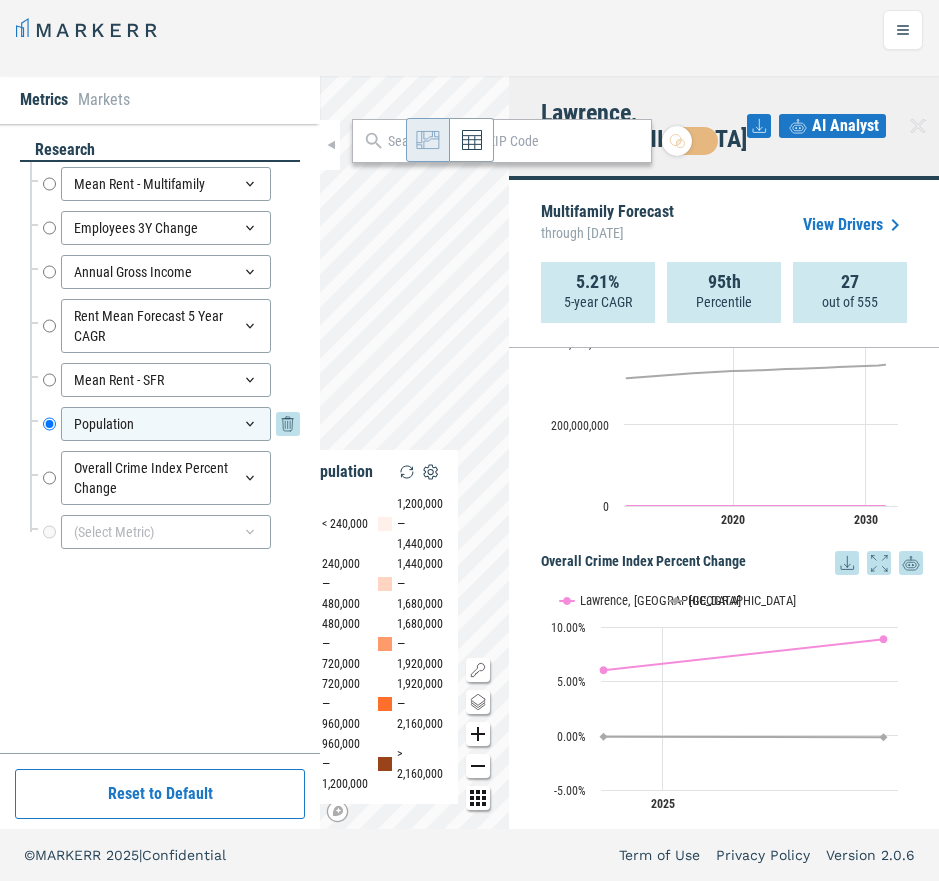 click 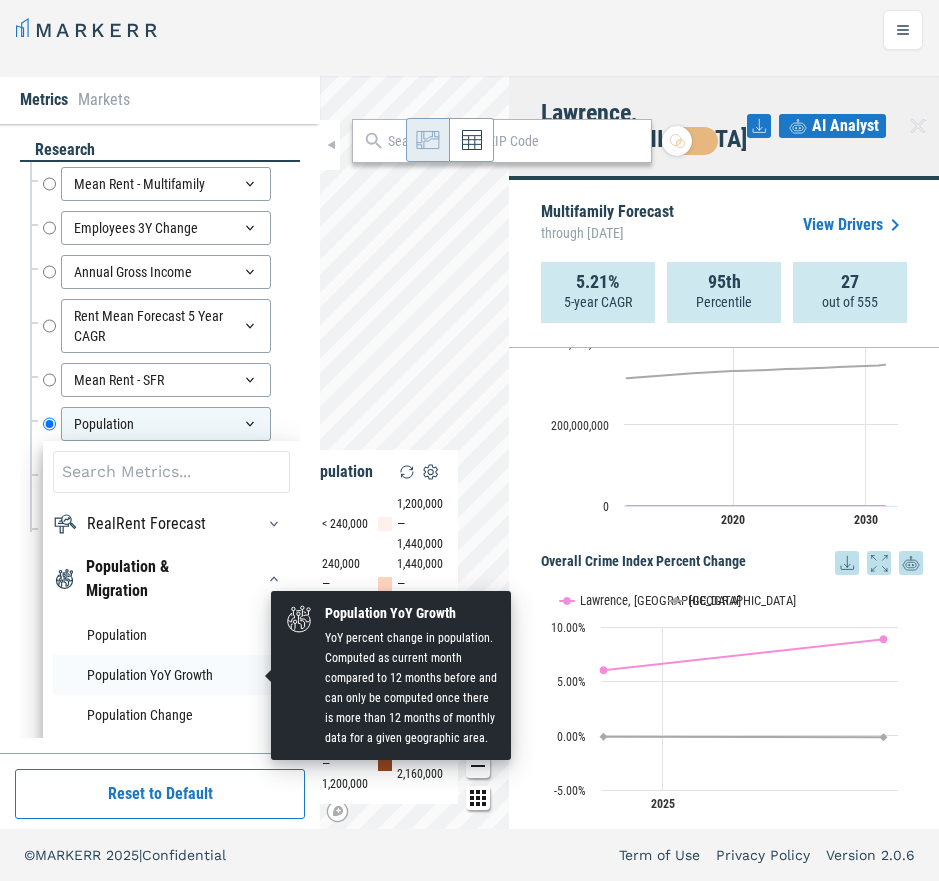 click on "Population YoY Growth" at bounding box center [171, 675] 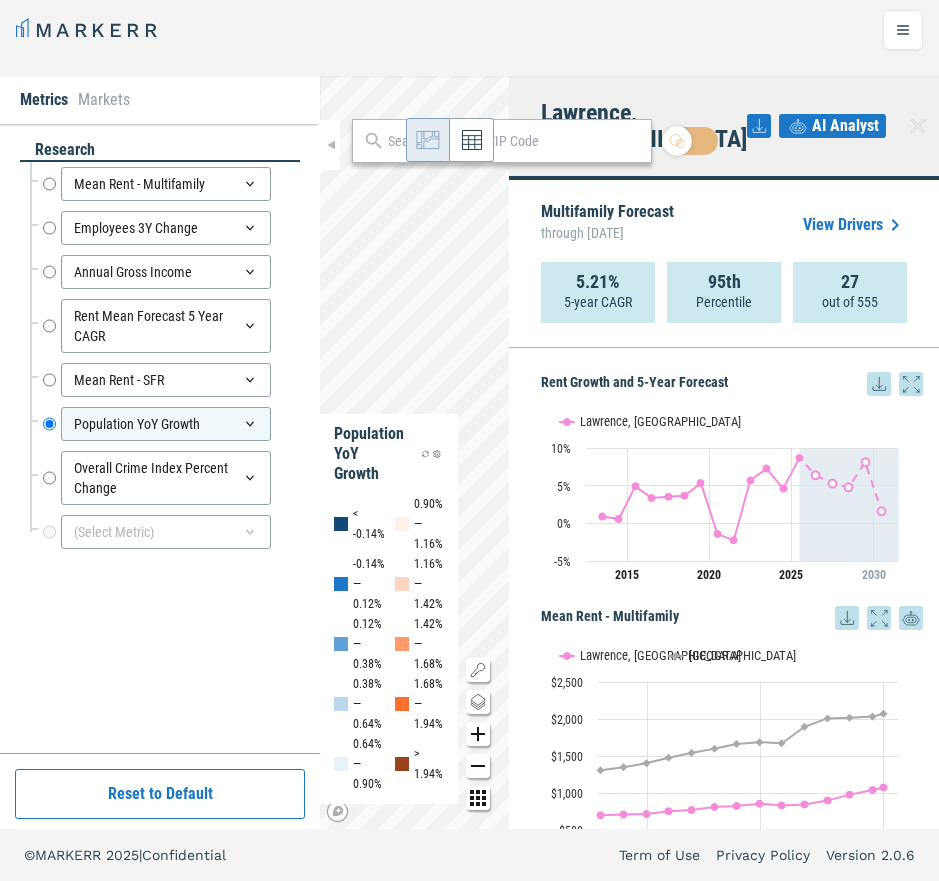 click at bounding box center (330, 145) 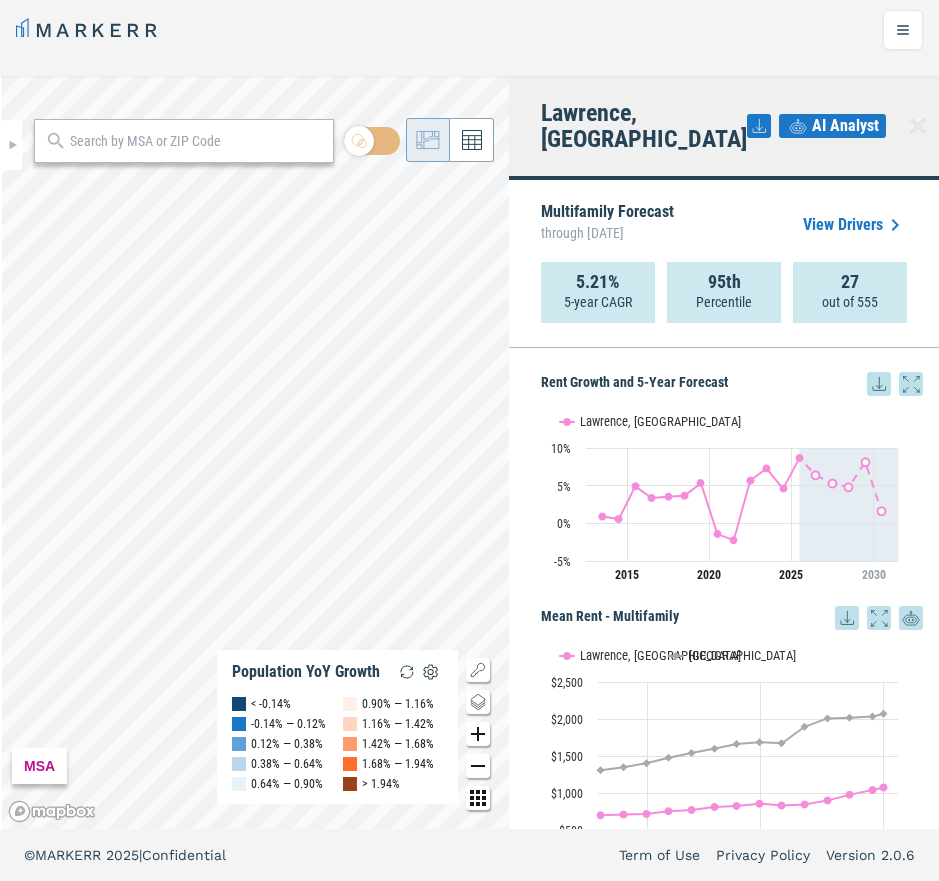 click at bounding box center (12, 145) 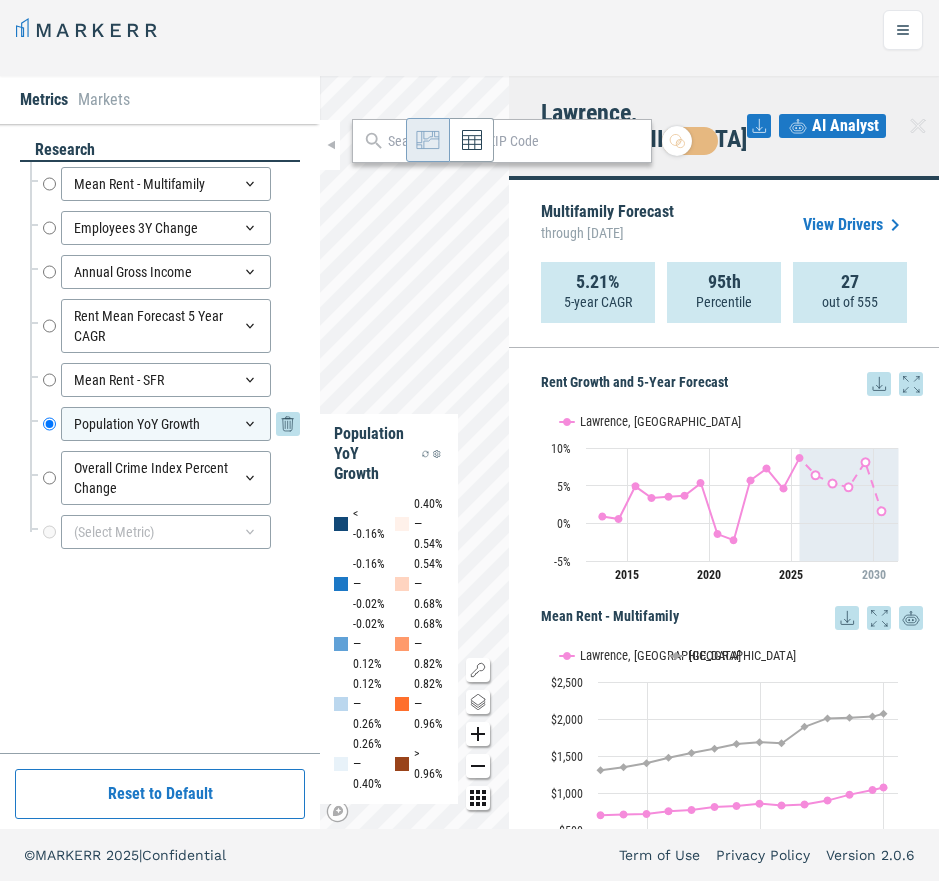 click 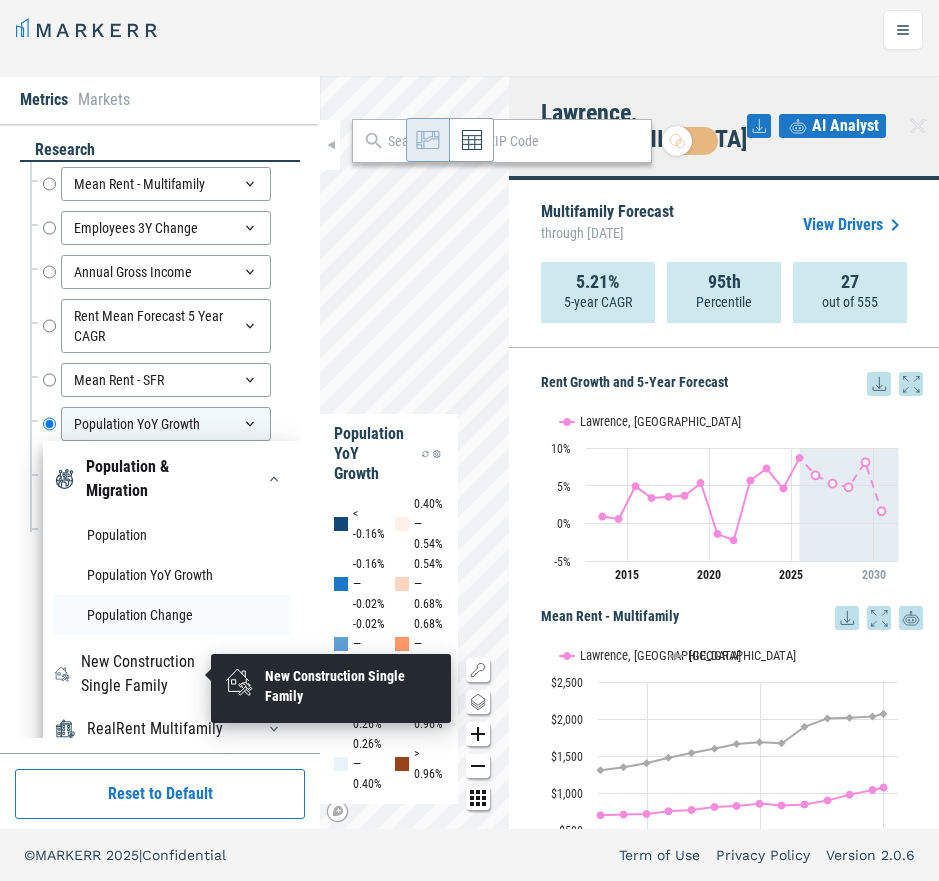 scroll, scrollTop: 200, scrollLeft: 0, axis: vertical 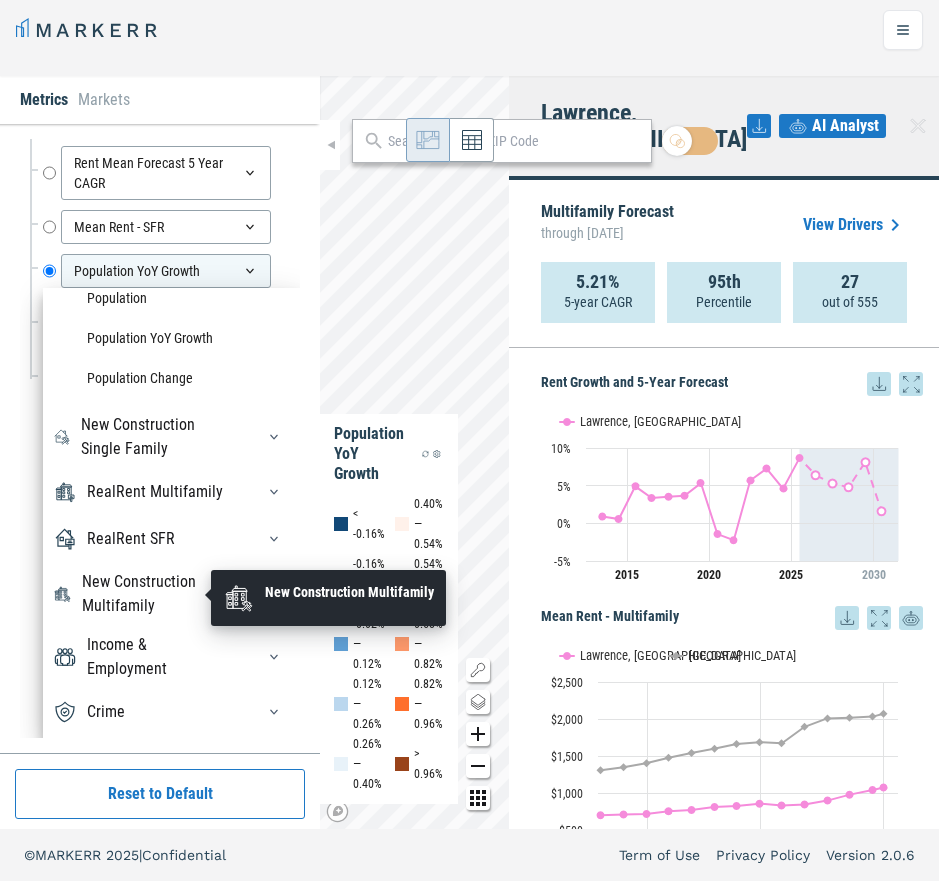 click on "New Construction Multifamily" at bounding box center [156, 594] 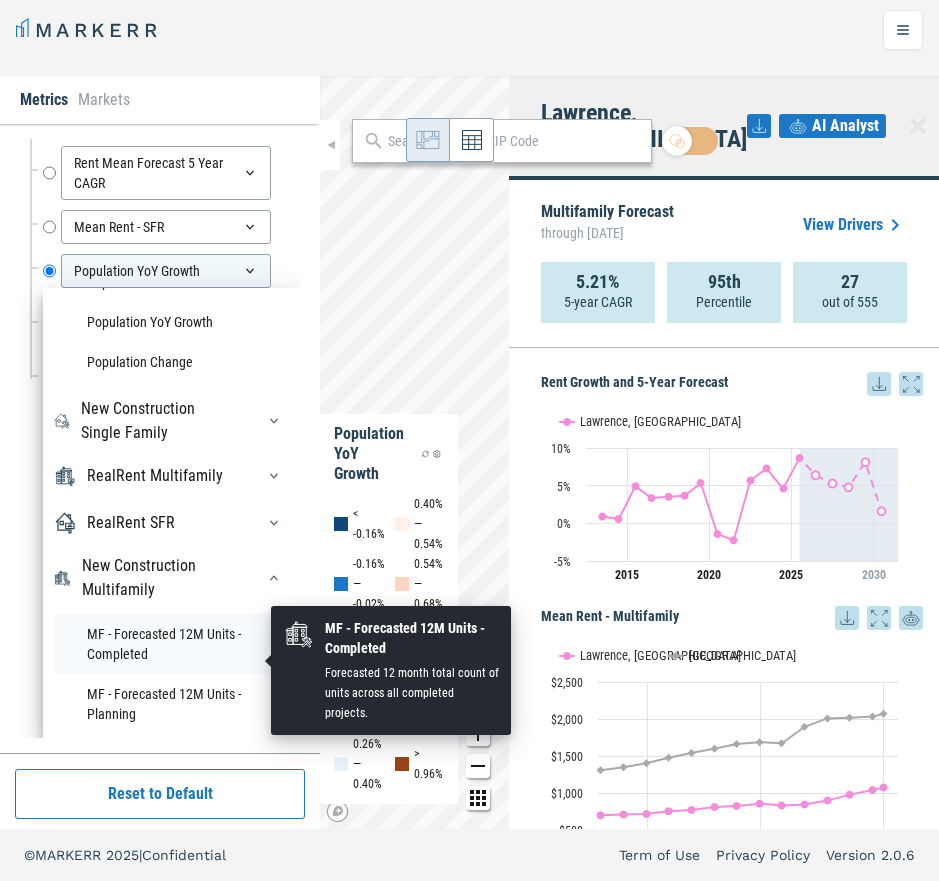 click on "MF - Forecasted 12M Units - Completed" at bounding box center (171, 644) 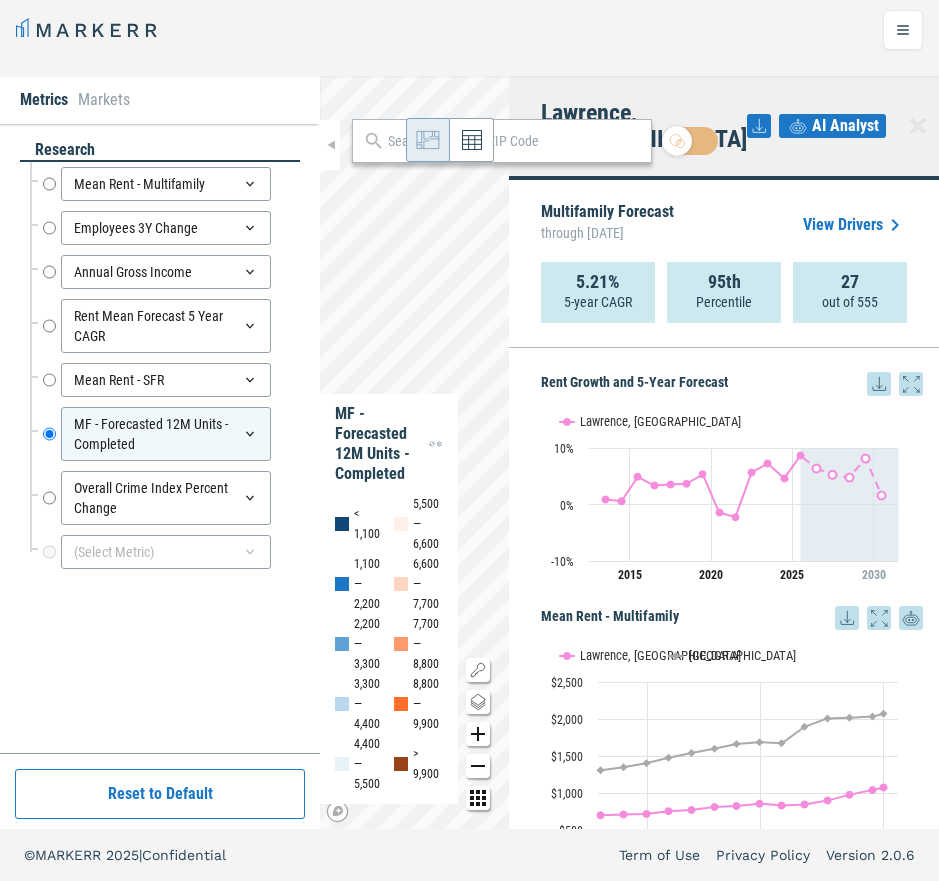 click on "Metrics Markets research Mean Rent - Multifamily Mean Rent - Multifamily Employees 3Y Change Employees 3Y Change Annual Gross Income Annual Gross Income Rent Mean Forecast 5 Year CAGR Rent Mean Forecast 5 Year CAGR Mean Rent - SFR Mean Rent - SFR MF - Forecasted 12M Units - Completed MF - Forecasted 12M Units - Completed Overall Crime Index Percent Change Overall Crime Index Percent Change (Select Metric) Reset to Default MSA MF - Forecasted 12M Units - Completed  < 1,100 1,100 — 2,200 2,200 — 3,300 3,300 — 4,400 4,400 — 5,500 5,500 — 6,600 6,600 — 7,700 7,700 — 8,800 8,800 — 9,900 > 9,900 Lawrence, KS AI Analyst Multifamily Forecast through June 2030 View Drivers  5.21% 5-year CAGR 95th Percentile 27 out of 555 Rent Growth and 5-Year Forecast Rent Growth and 5-Year Forecast Line chart with 2 lines. View as data table, Rent Growth and 5-Year Forecast The chart has 1 X axis displaying Time. Data ranges from 2013-06-28 19:00:00 to 2030-06-28 19:00:00. Created with Highcharts 11.4.8 Lawrence, KS" at bounding box center [469, 452] 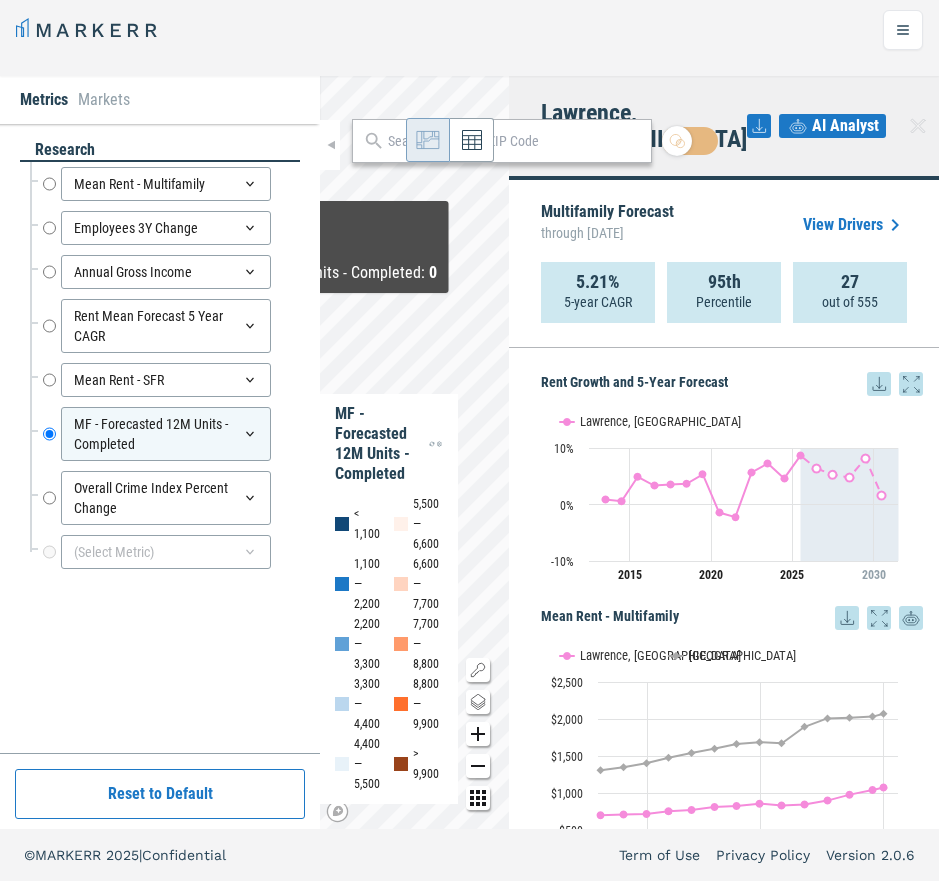click on "Metrics Markets research Mean Rent - Multifamily Mean Rent - Multifamily Employees 3Y Change Employees 3Y Change Annual Gross Income Annual Gross Income Rent Mean Forecast 5 Year CAGR Rent Mean Forecast 5 Year CAGR Mean Rent - SFR Mean Rent - SFR MF - Forecasted 12M Units - Completed MF - Forecasted 12M Units - Completed Overall Crime Index Percent Change Overall Crime Index Percent Change (Select Metric) Reset to Default MSA MF - Forecasted 12M Units - Completed  < 1,100 1,100 — 2,200 2,200 — 3,300 3,300 — 4,400 4,400 — 5,500 5,500 — 6,600 6,600 — 7,700 7,700 — 8,800 8,800 — 9,900 > 9,900 Manhattan, KS As of :  6/30/2025 MF - Forecasted 12M Units - Completed :   0 Lawrence, KS AI Analyst Multifamily Forecast through June 2030 View Drivers  5.21% 5-year CAGR 95th Percentile 27 out of 555 Rent Growth and 5-Year Forecast Rent Growth and 5-Year Forecast Line chart with 2 lines. View as data table, Rent Growth and 5-Year Forecast Created with Highcharts 11.4.8 Rent Growth and 5-Year Forecast 2015" at bounding box center [469, 452] 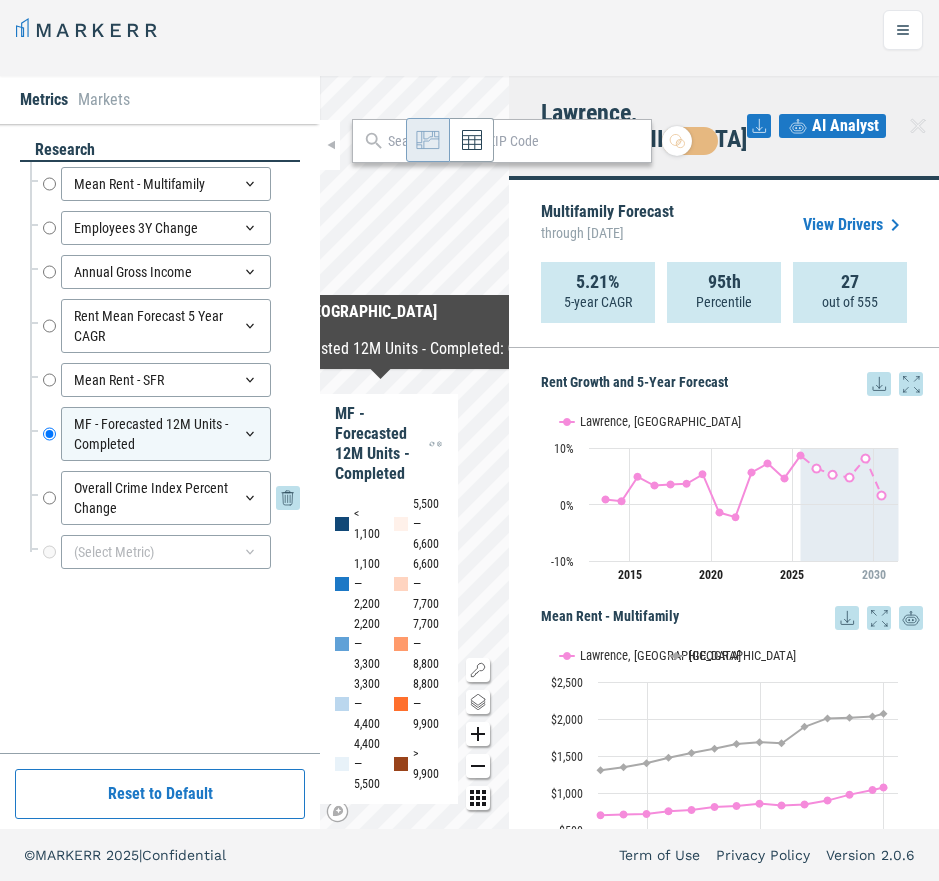 click on "Overall Crime Index Percent Change" at bounding box center (166, 498) 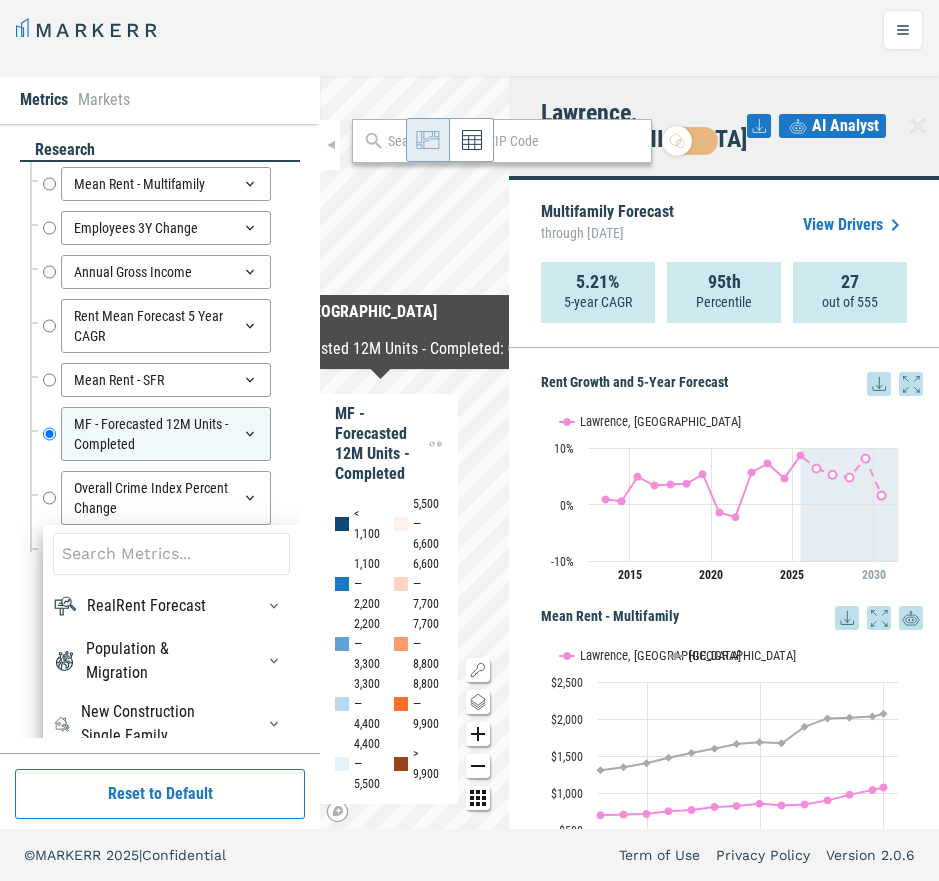 scroll, scrollTop: 0, scrollLeft: 0, axis: both 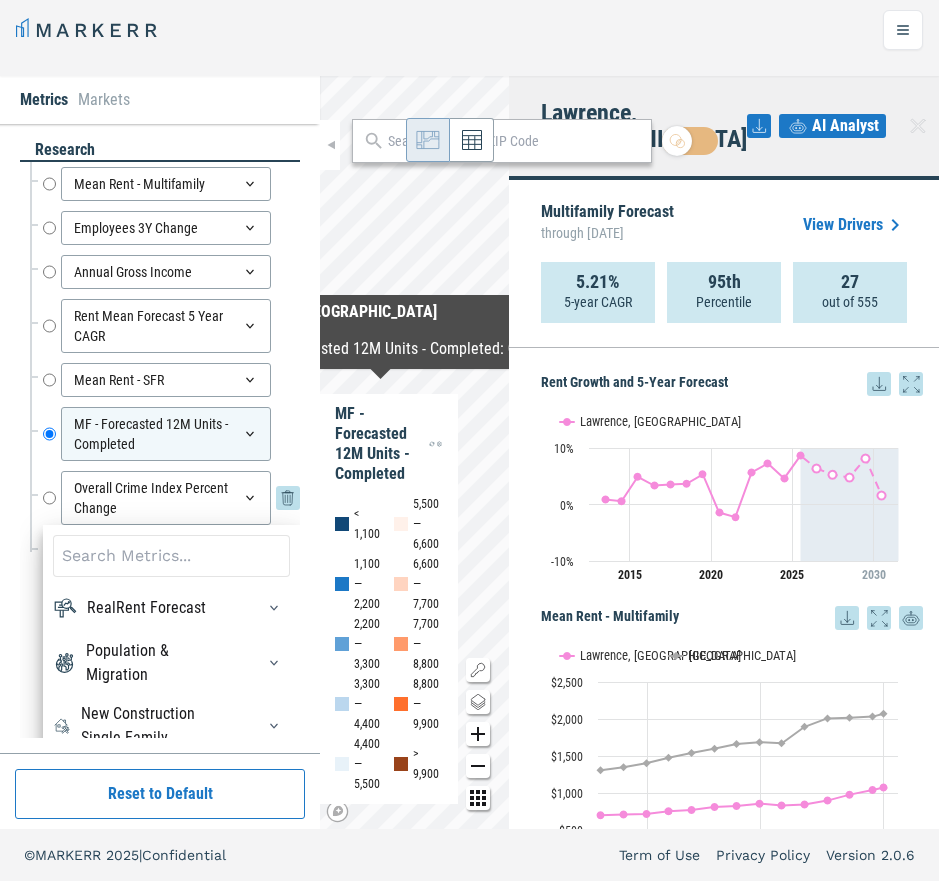 click on "Overall Crime Index Percent Change" at bounding box center [166, 498] 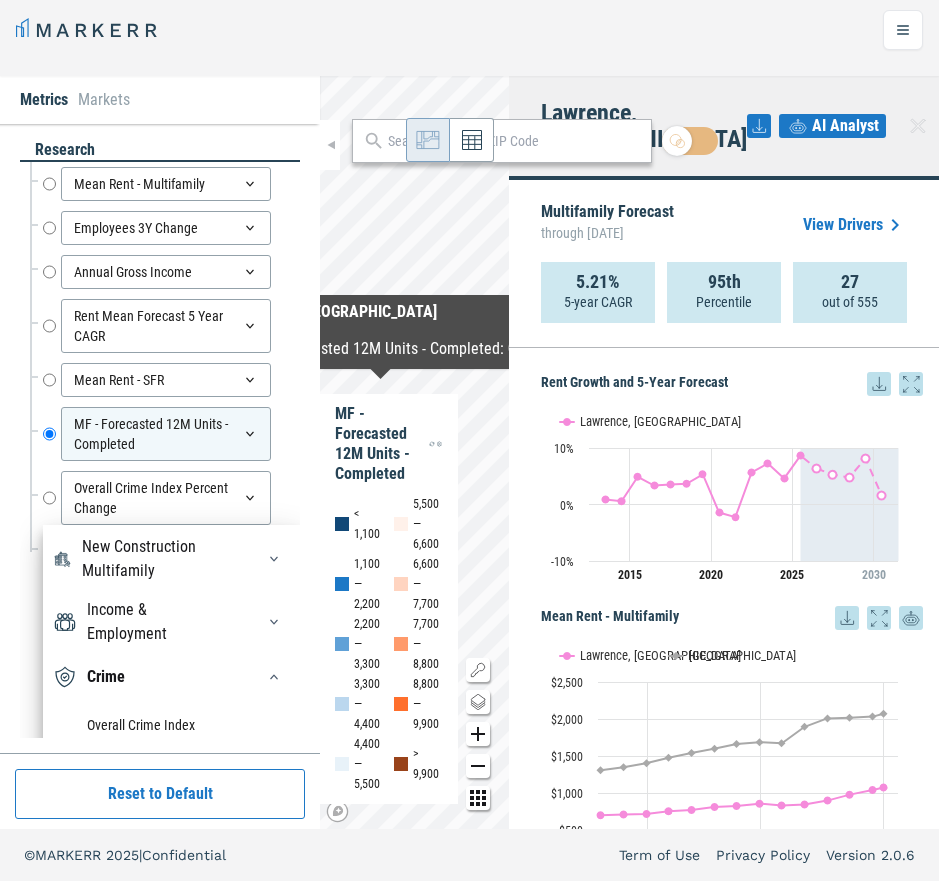 click on "Crime" at bounding box center (171, 677) 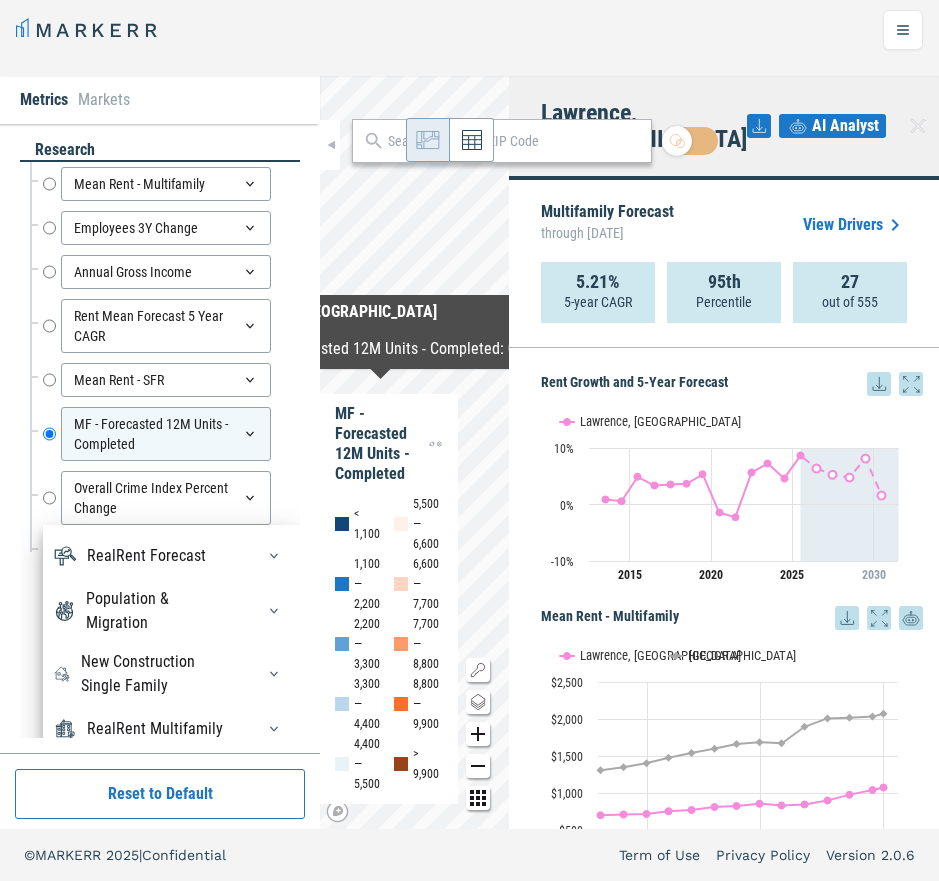 scroll, scrollTop: 68, scrollLeft: 0, axis: vertical 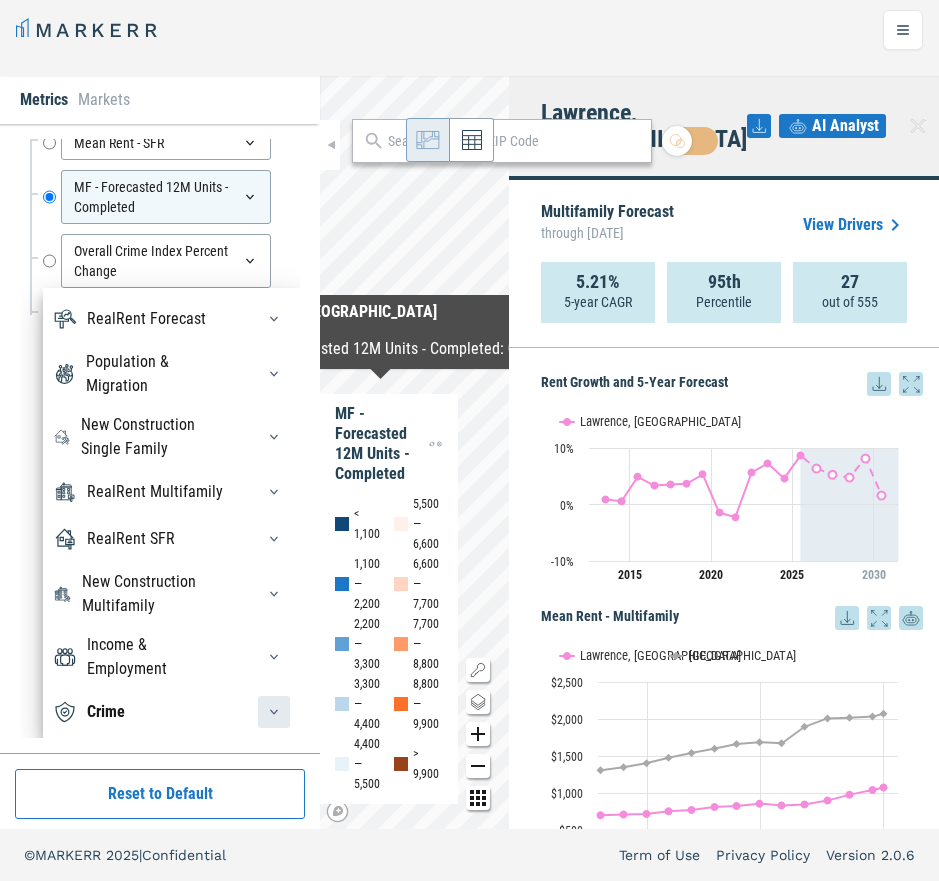 click 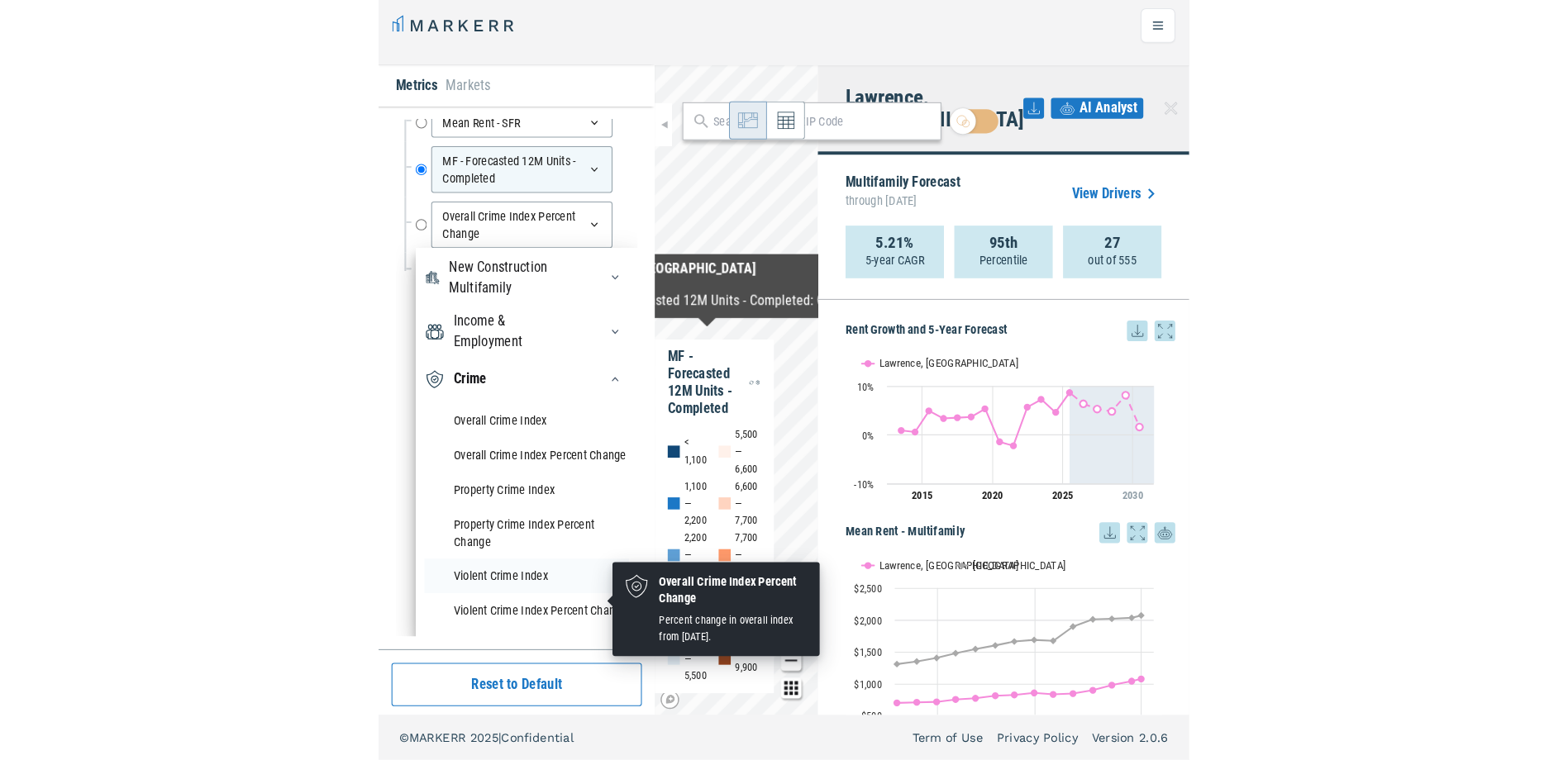 scroll, scrollTop: 314, scrollLeft: 0, axis: vertical 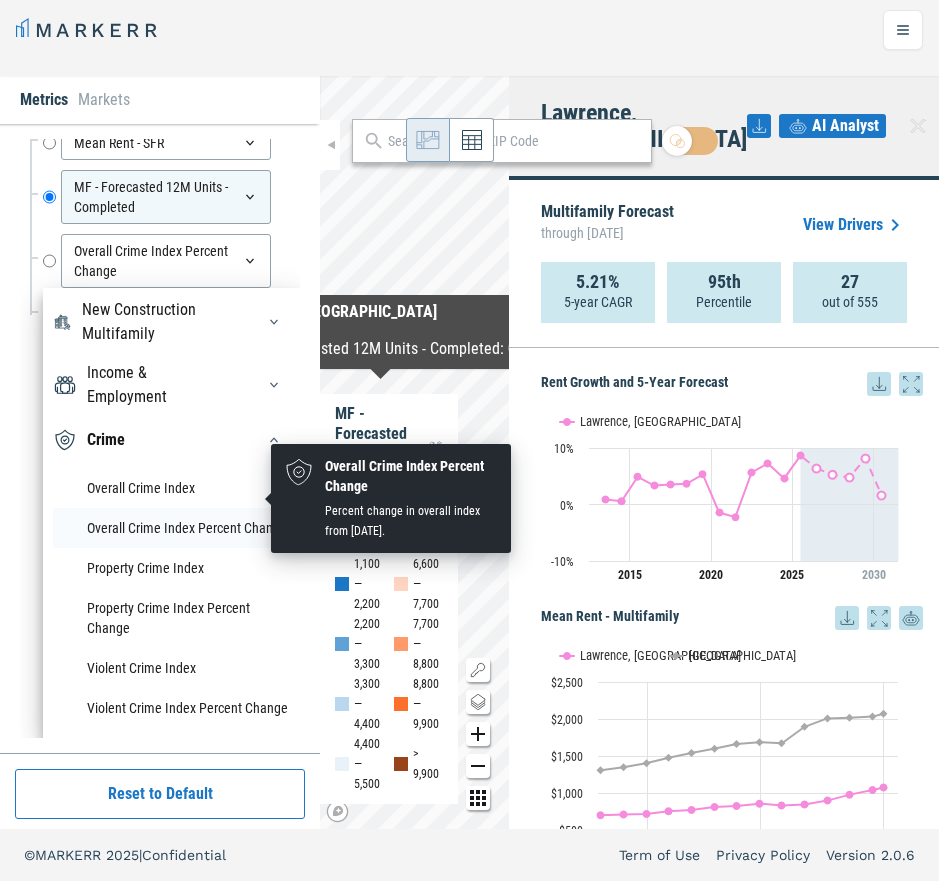 click on "Overall Crime Index Percent Change" at bounding box center [171, 528] 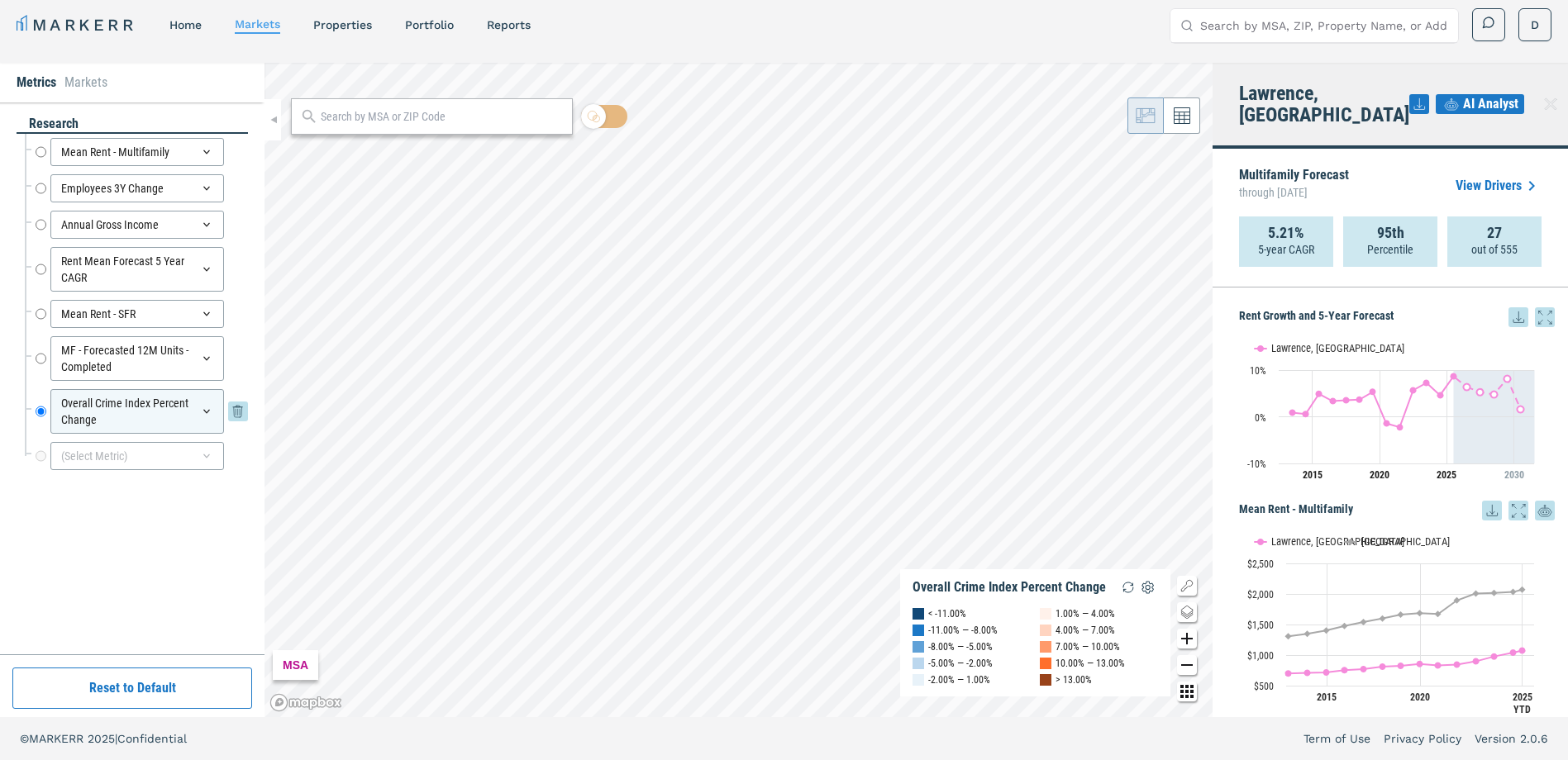 click 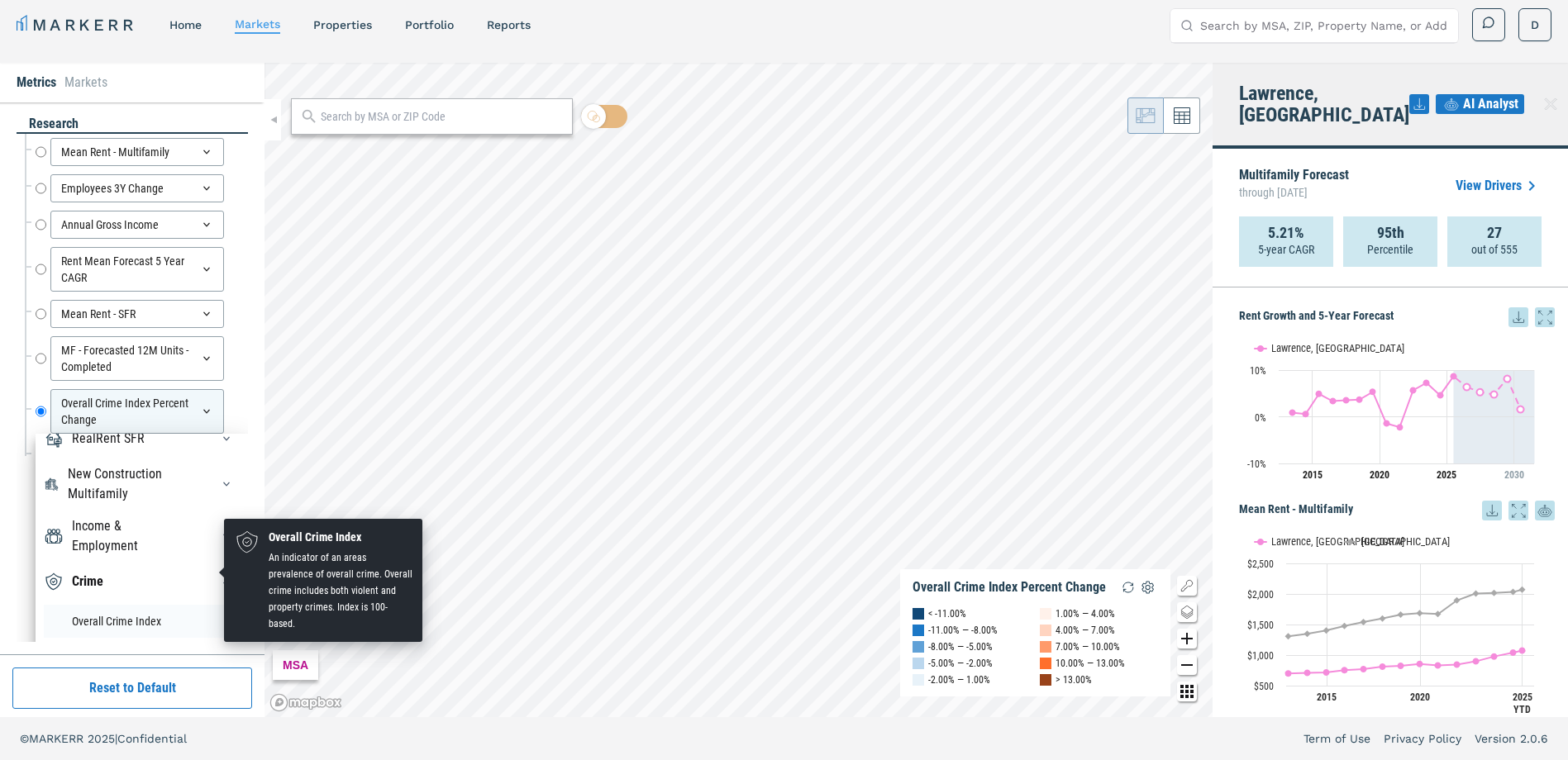 scroll, scrollTop: 314, scrollLeft: 0, axis: vertical 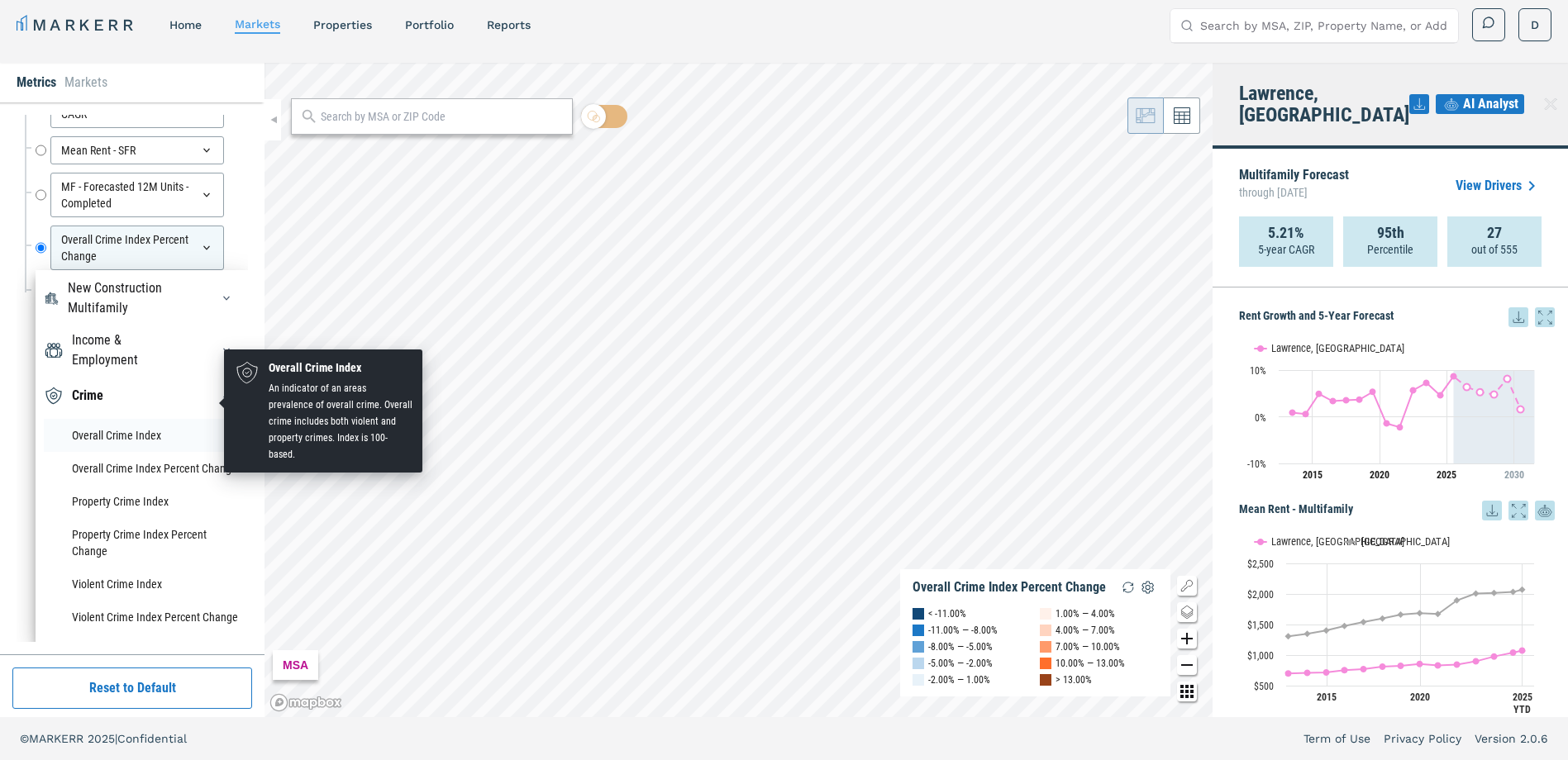 click on "Overall Crime Index" at bounding box center [141, 435] 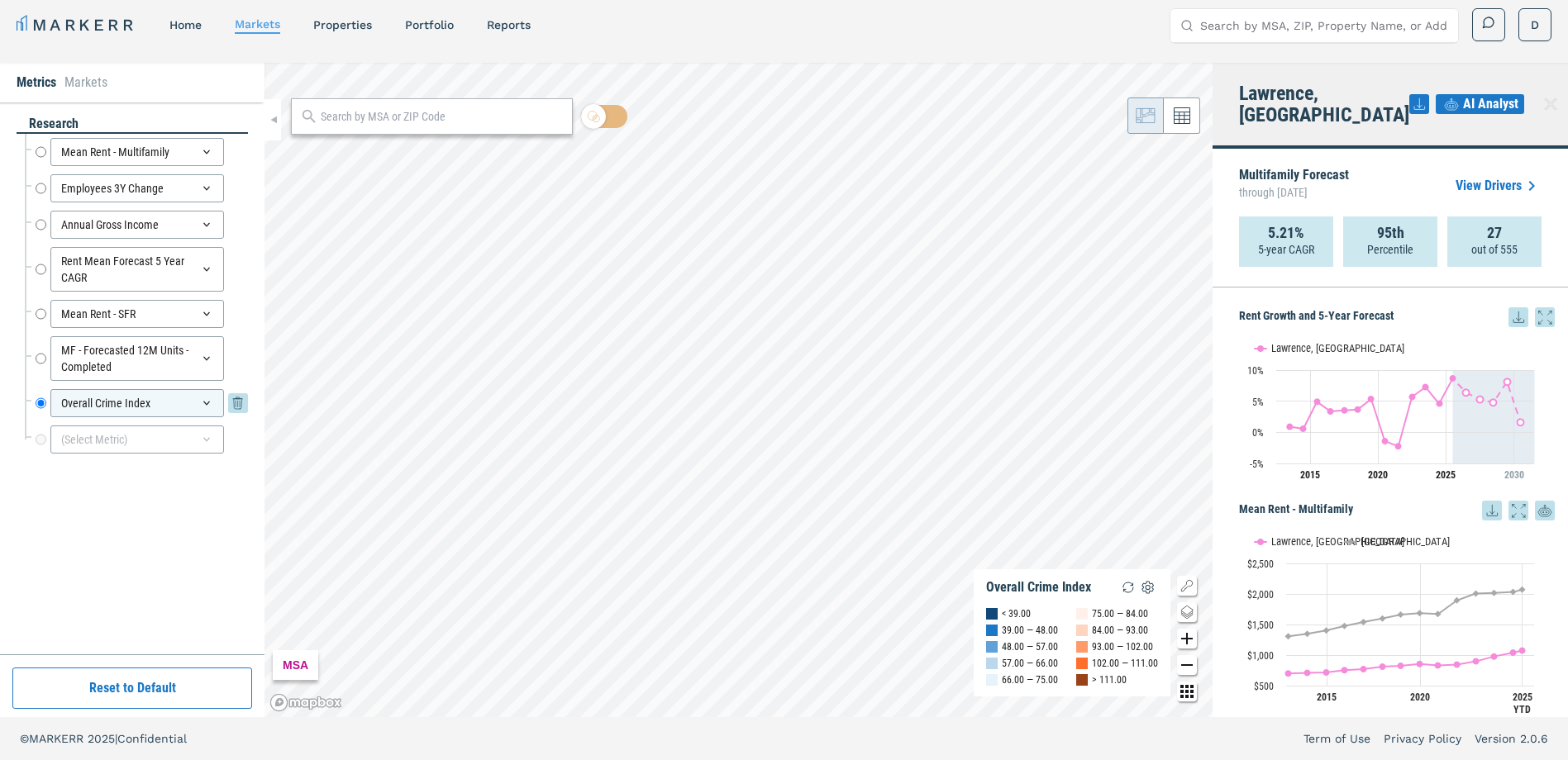 click on "Overall Crime Index" at bounding box center [137, 403] 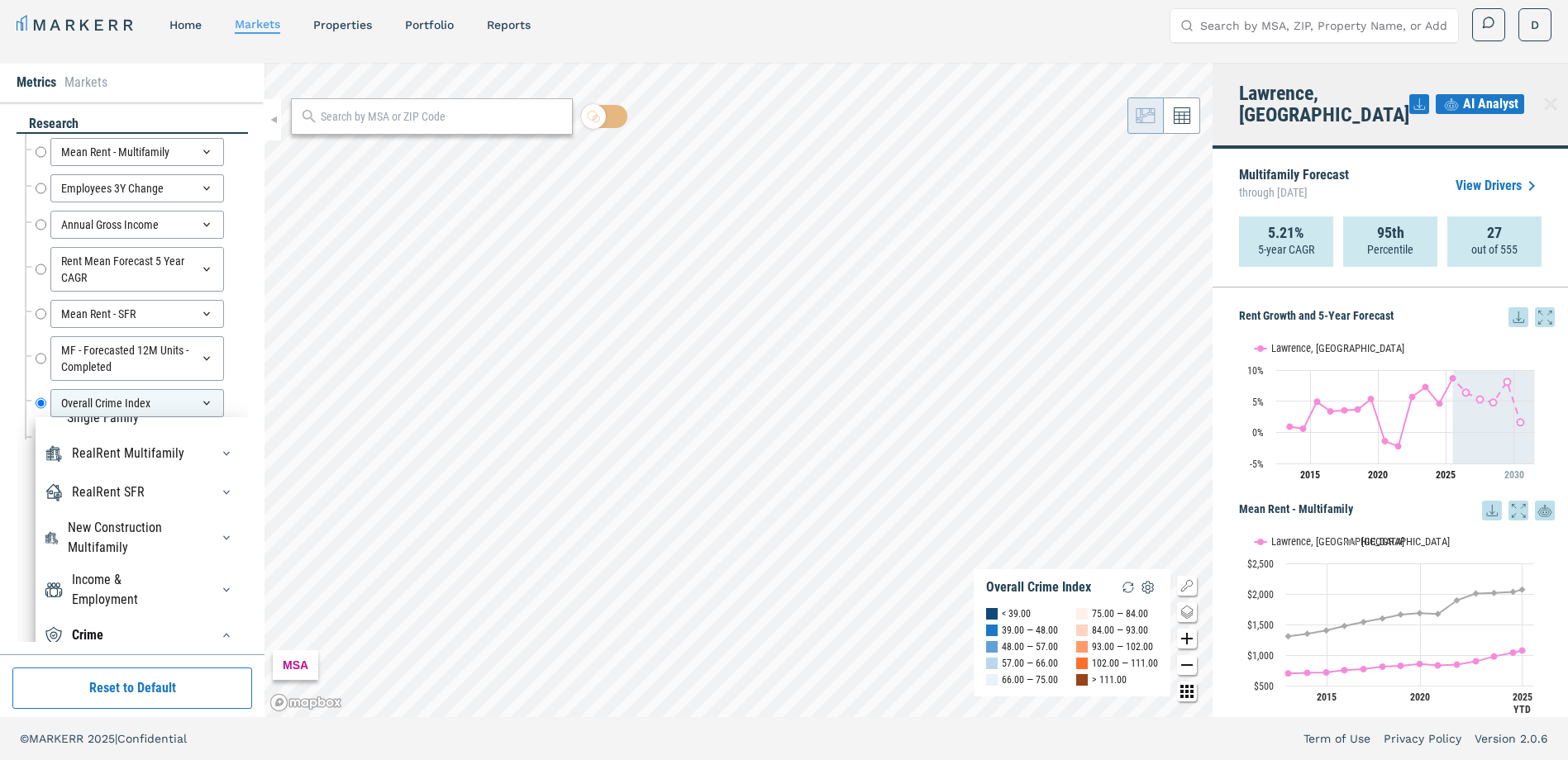 scroll, scrollTop: 314, scrollLeft: 0, axis: vertical 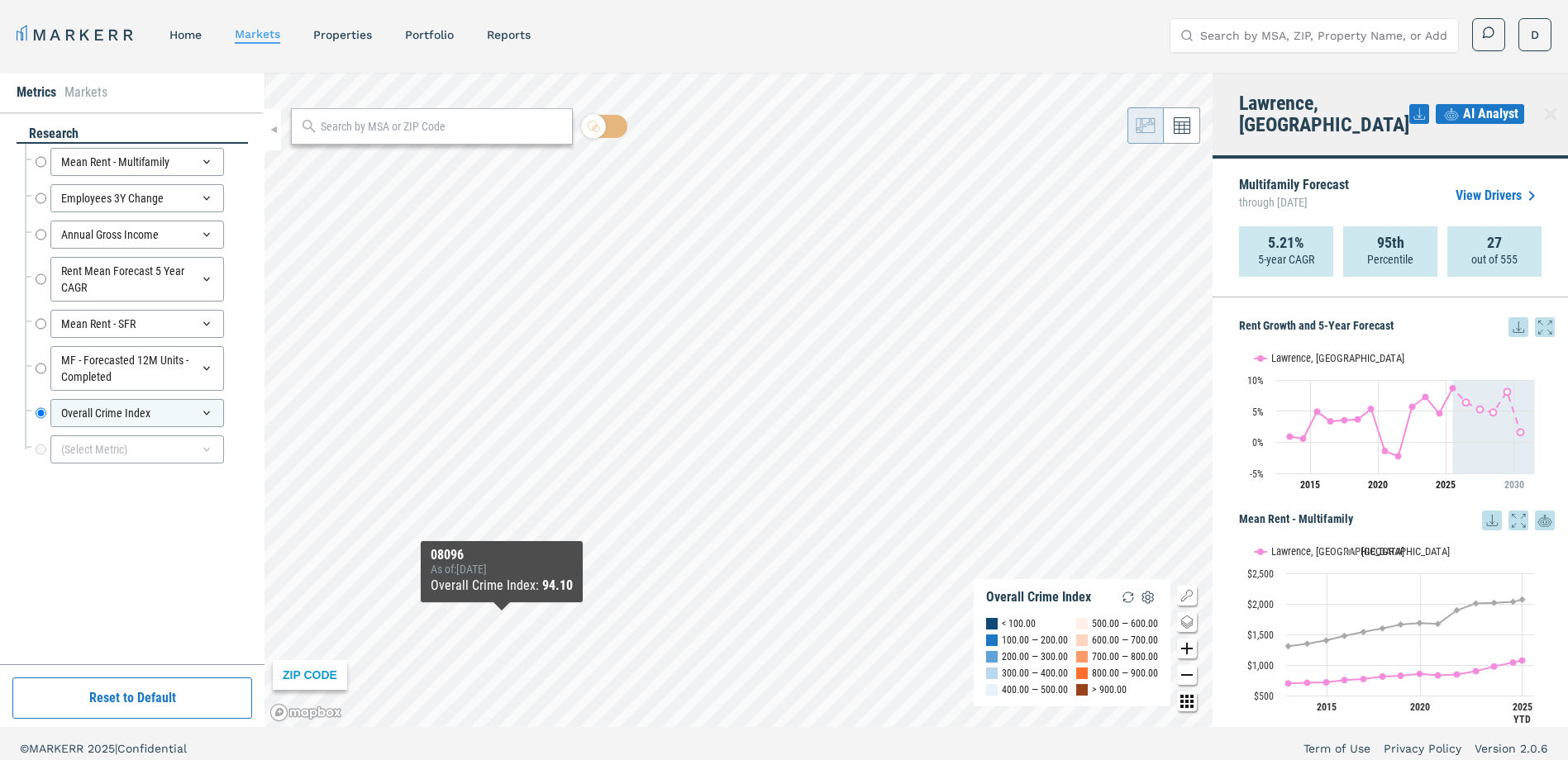 click on "ZIP CODE Overall Crime Index  < 100.00 100.00 — 200.00 200.00 — 300.00 300.00 — 400.00 400.00 — 500.00 500.00 — 600.00 600.00 — 700.00 700.00 — 800.00 800.00 — 900.00 > 900.00 08096 As of :  12/31/2023 Overall Crime Index :   94.10" at bounding box center [738, 400] 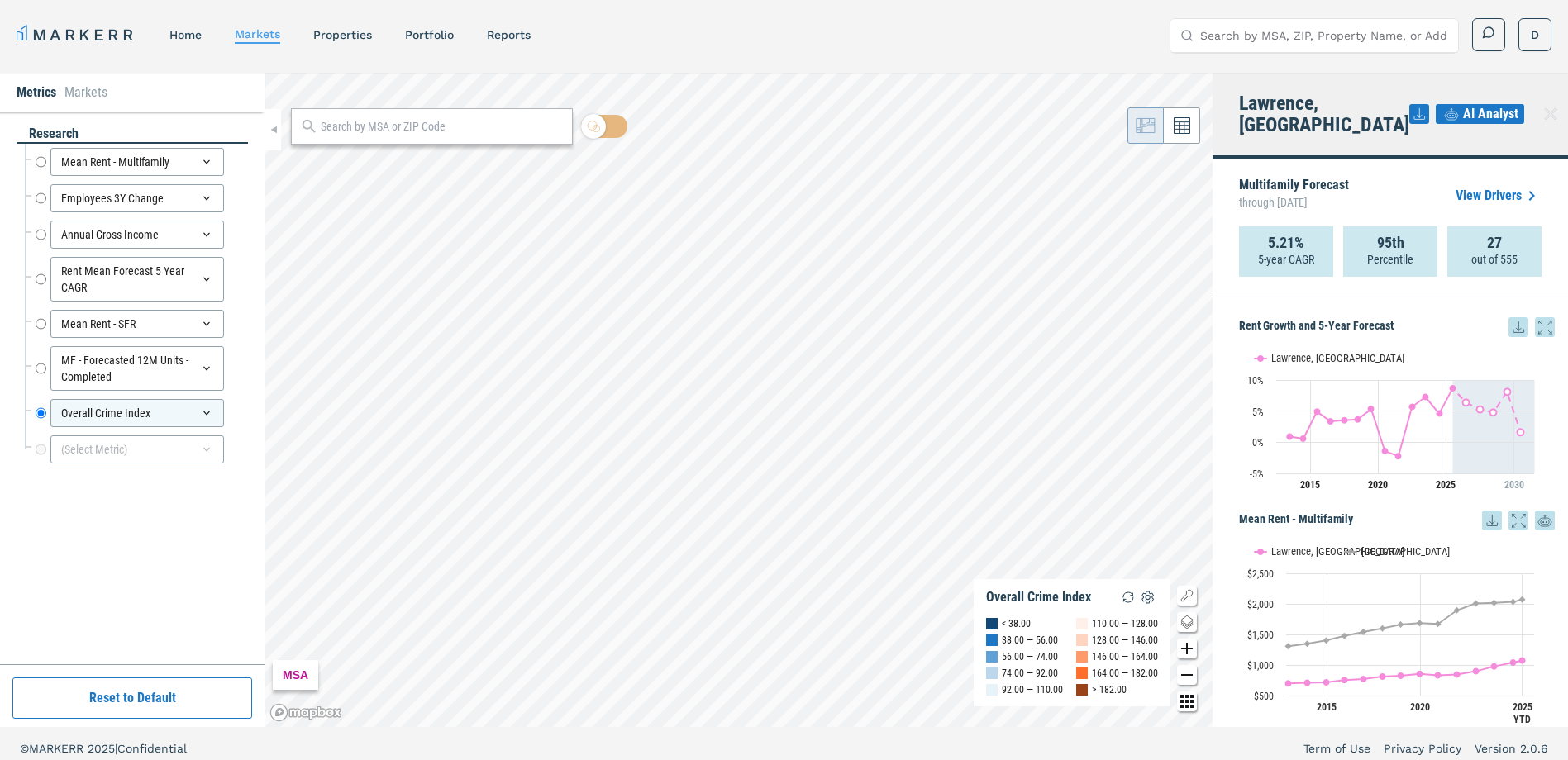 drag, startPoint x: 604, startPoint y: 505, endPoint x: 642, endPoint y: 66, distance: 440.6416 